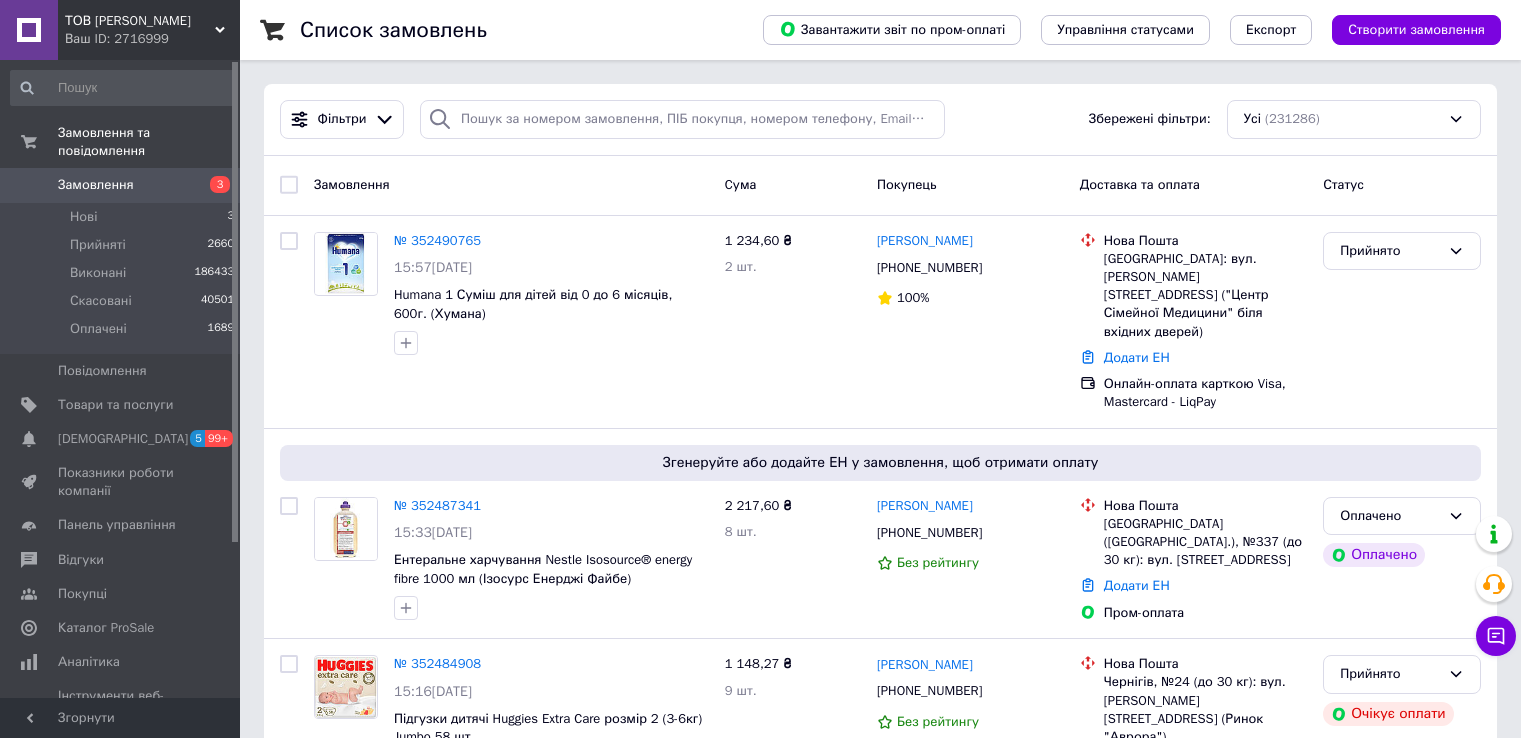 scroll, scrollTop: 0, scrollLeft: 0, axis: both 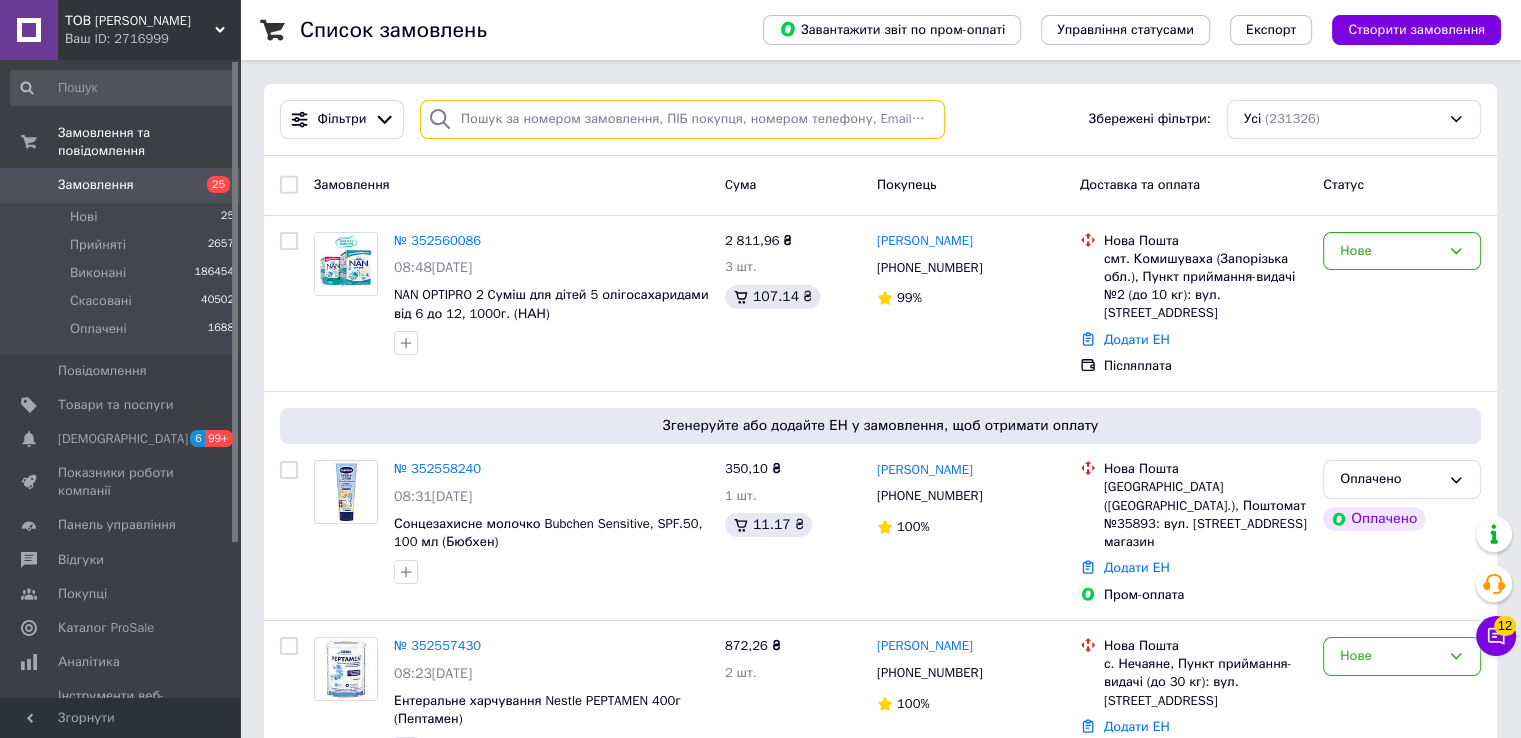 click at bounding box center [682, 119] 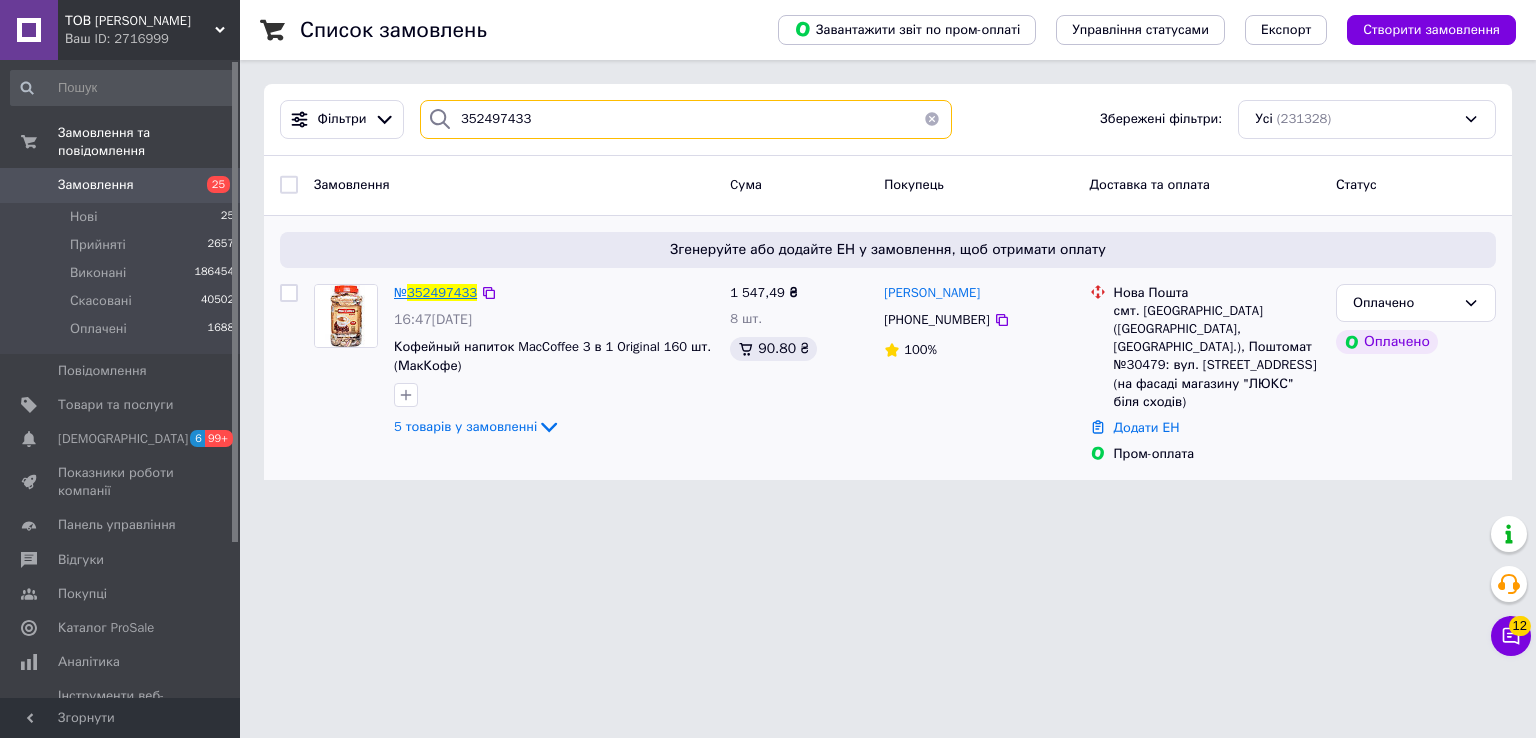type on "352497433" 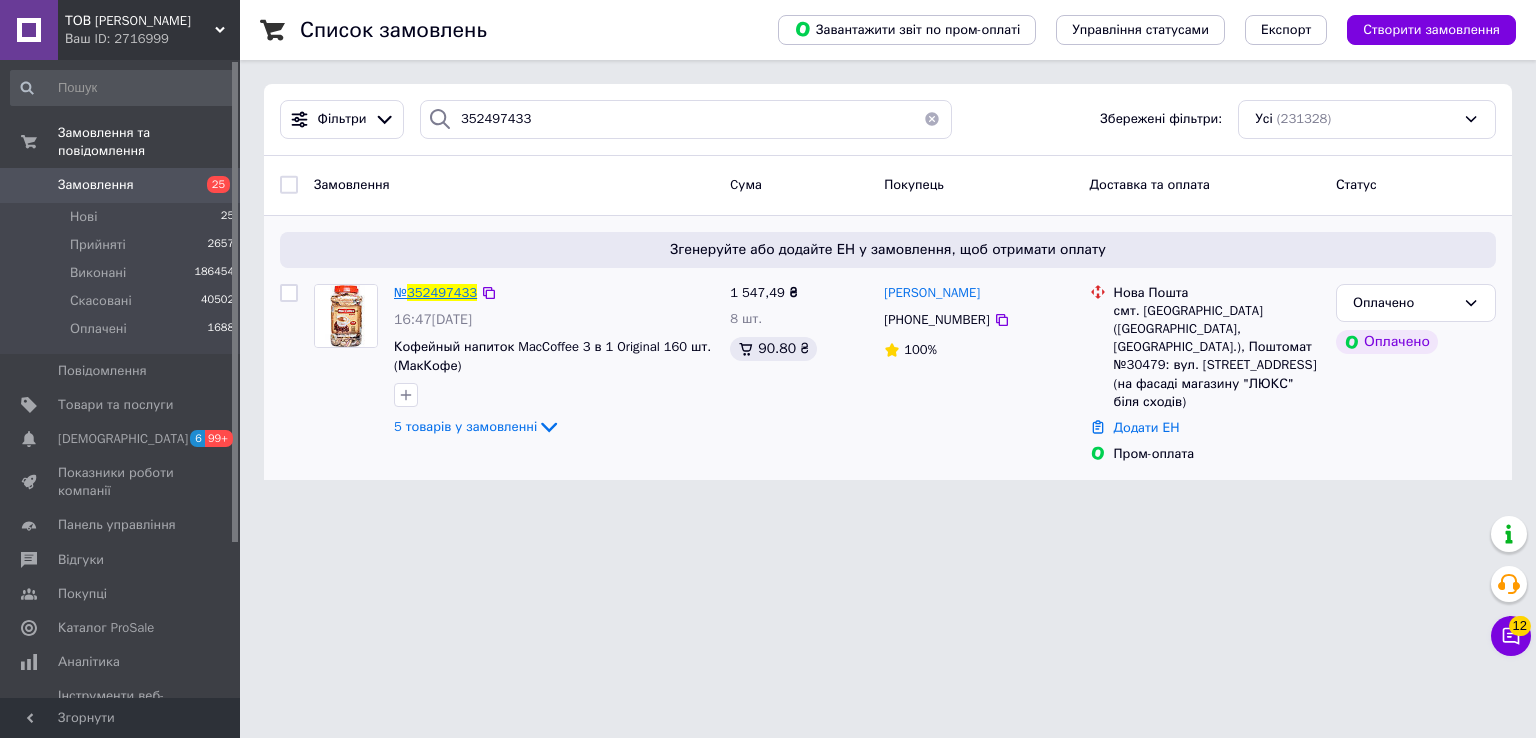 click on "352497433" at bounding box center [442, 292] 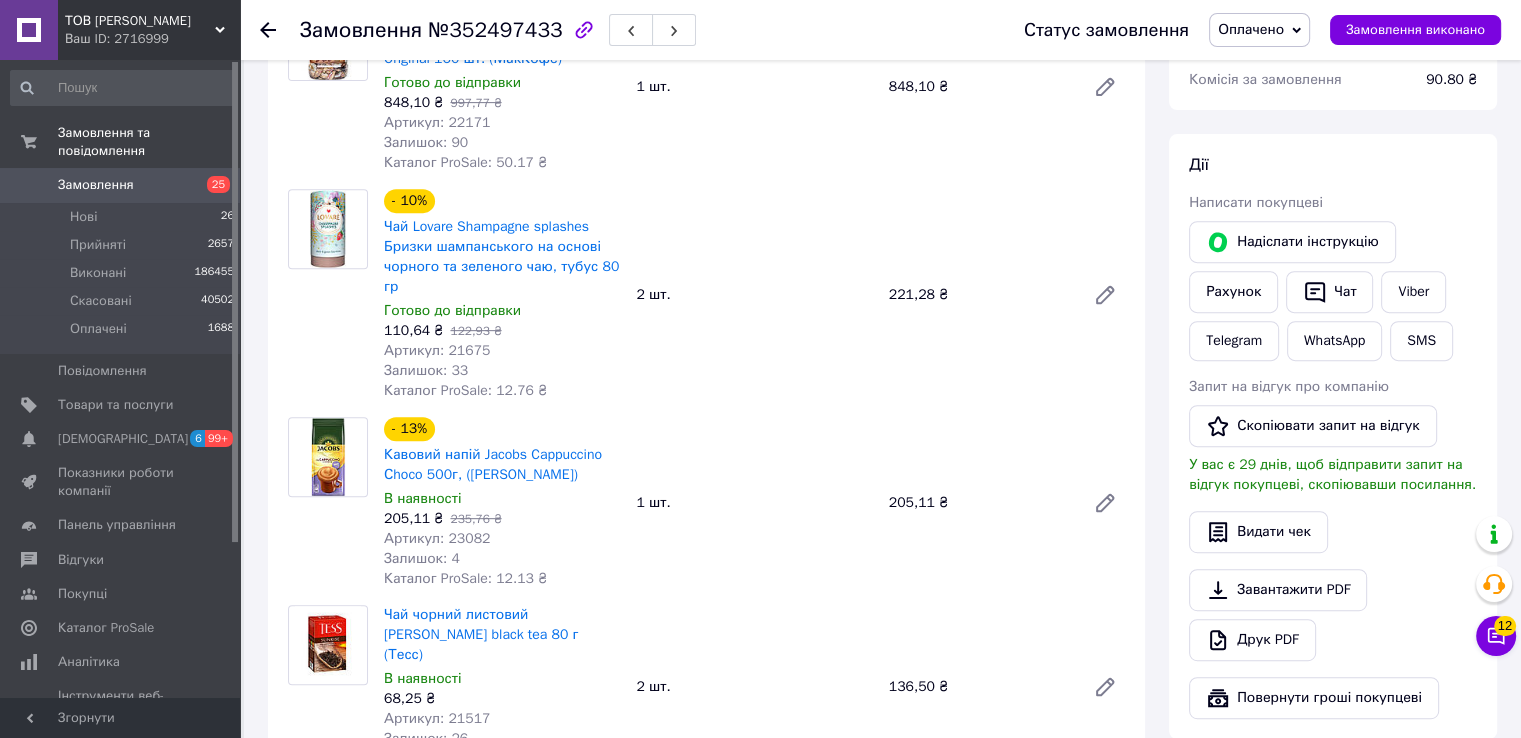 scroll, scrollTop: 800, scrollLeft: 0, axis: vertical 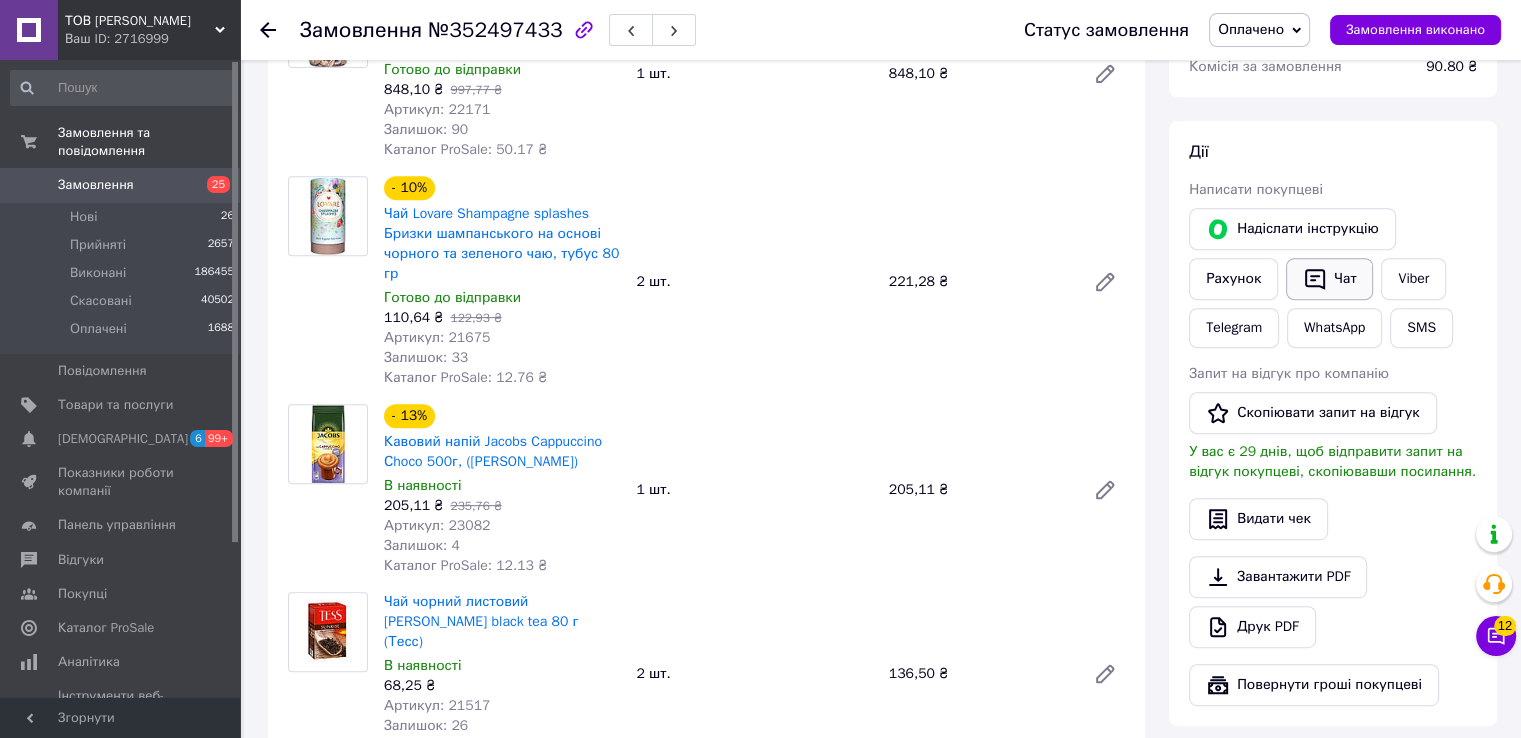 click on "Чат" at bounding box center (1329, 279) 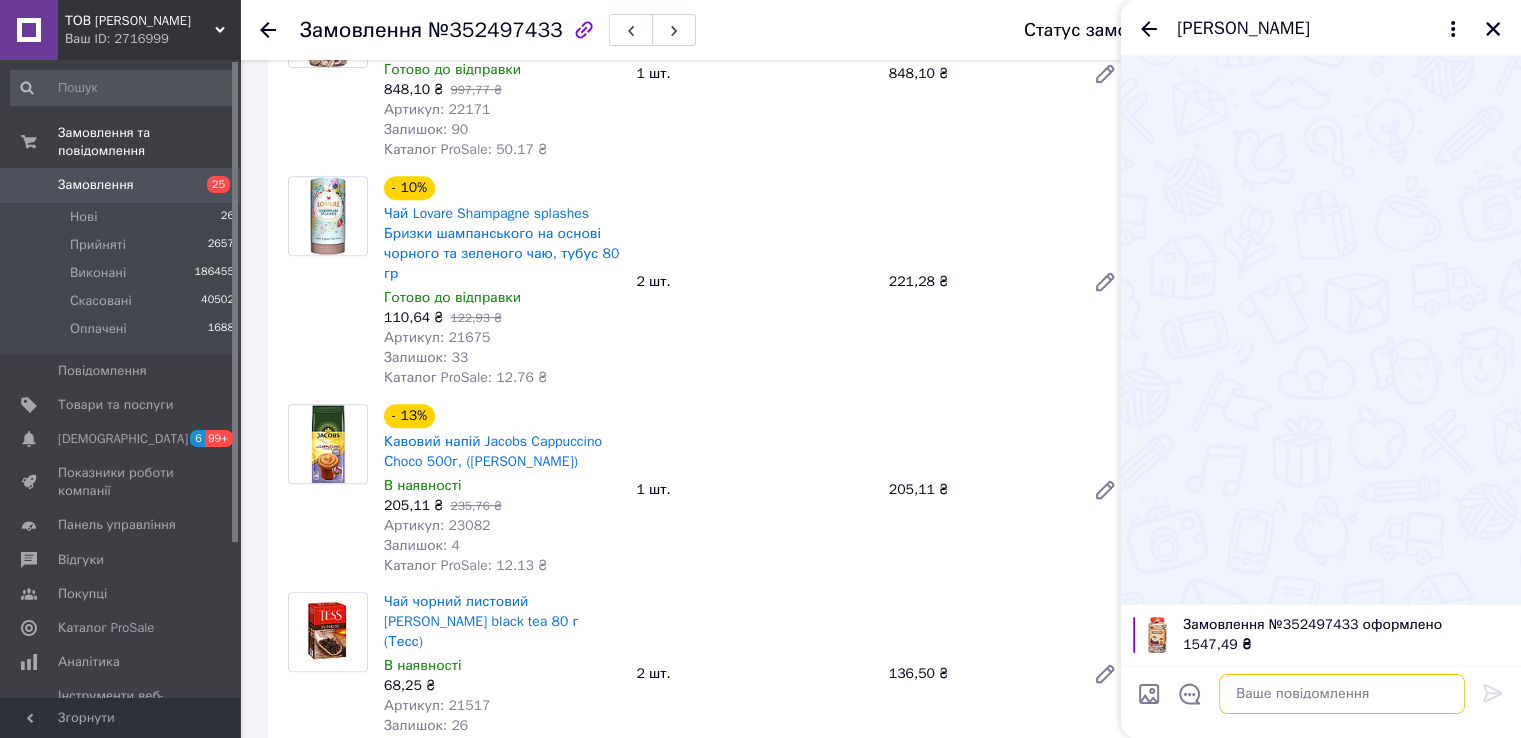 paste on "Добрий день. Ваше замовлення сплаченно. Відправка завтра.Дякуємо." 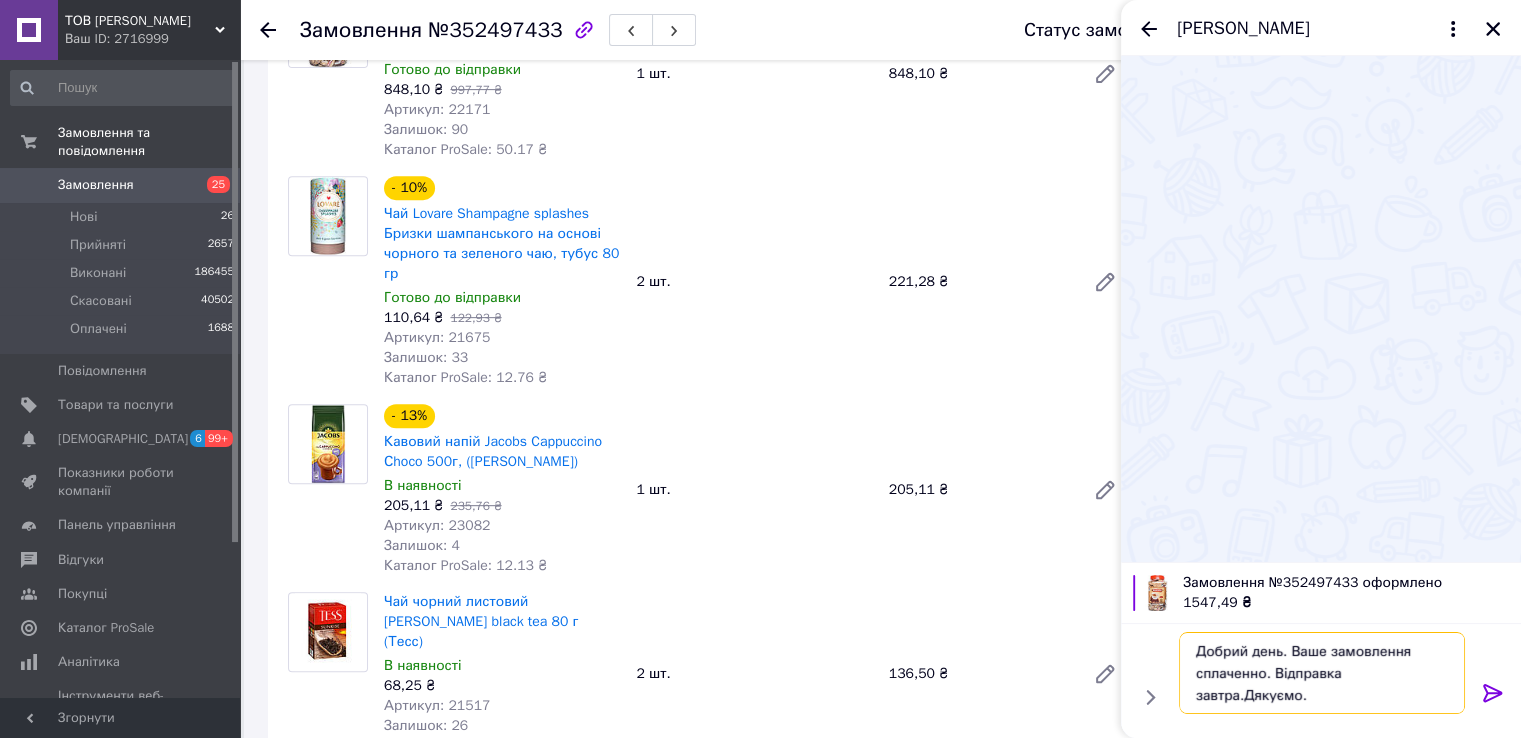 type 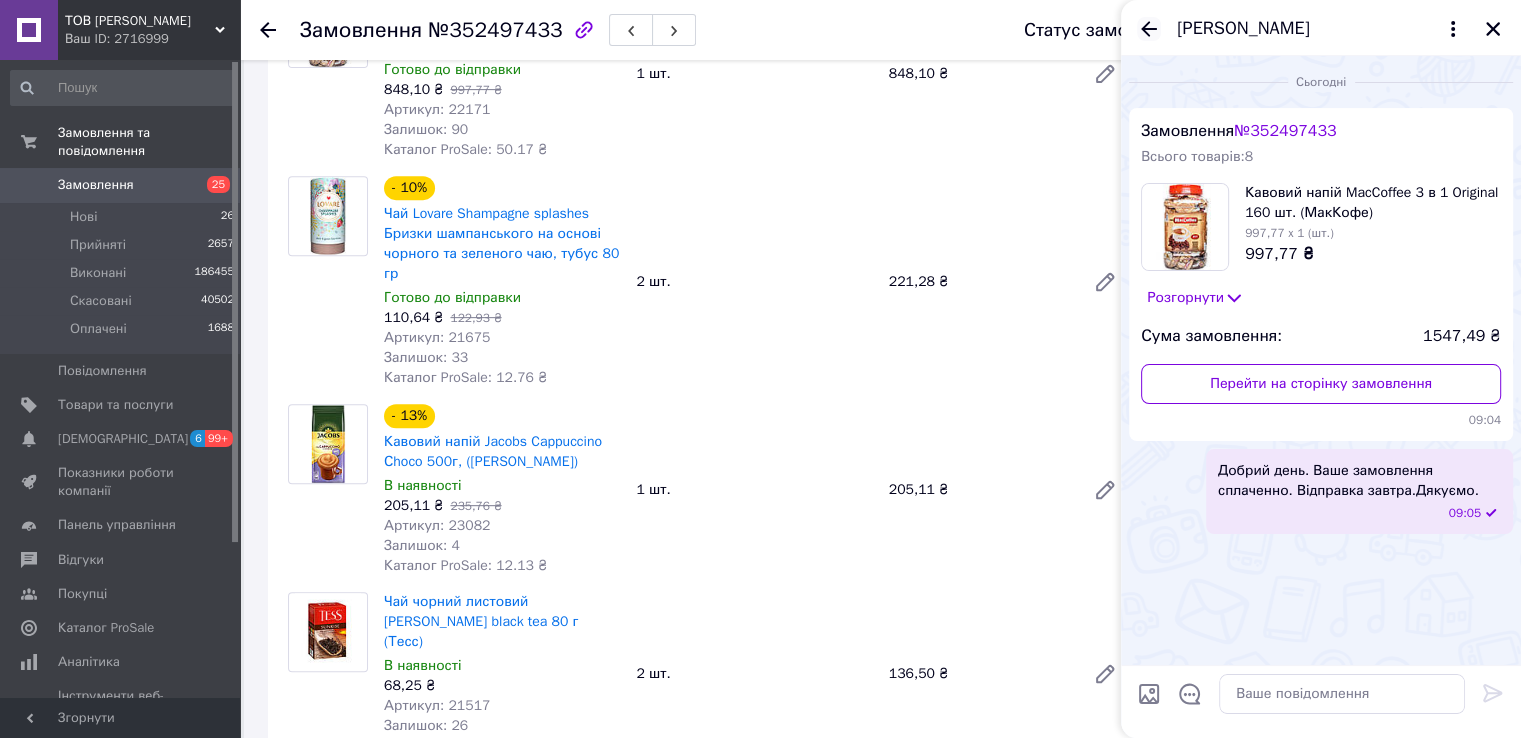 click 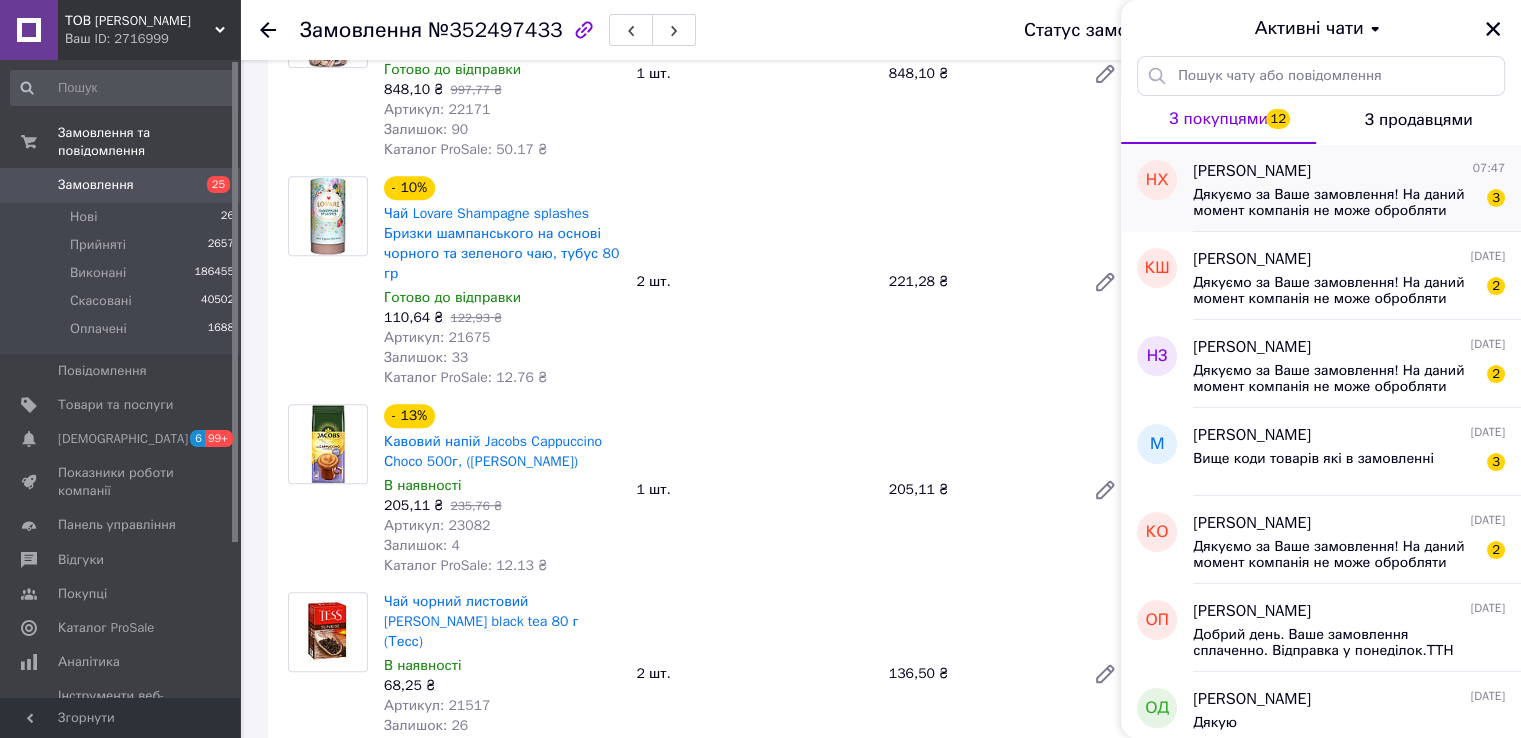 click on "Дякуємо за Ваше замовлення!
На даний момент компанія не може обробляти замовлення та повідомлення, оскільки по робочому графіку зараз не робочий час.
Ваше замовлення буде оброблене в найближчий робочий час. Оплачене або узгоджене до 14-00 години замовлення  буде відправлене наступного дня, якщо узгоджено після  14-00 години, буде відправлено через день. В суботу та неділю відправки не здійснюються.
Дякуєм за розуміння!" at bounding box center [1335, 203] 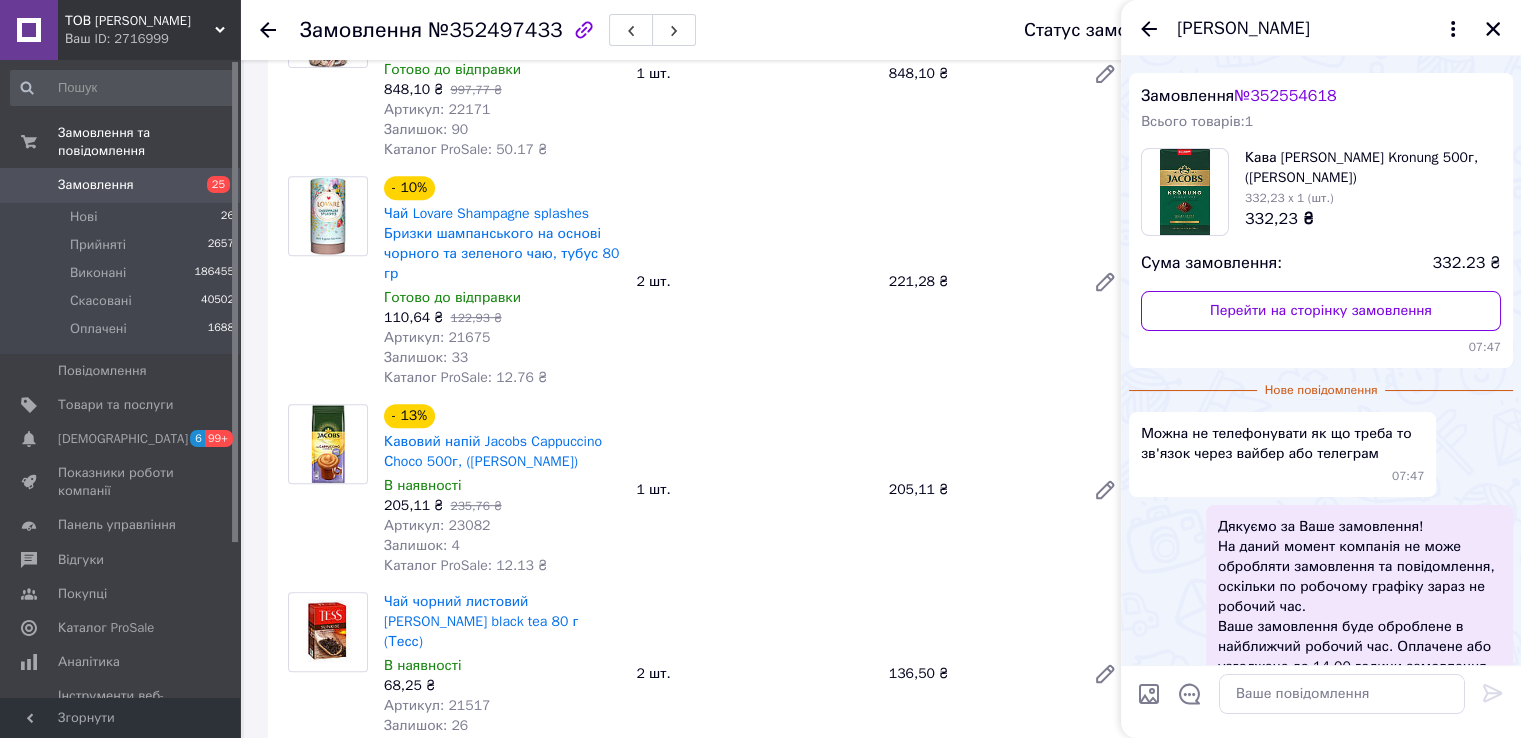 scroll, scrollTop: 0, scrollLeft: 0, axis: both 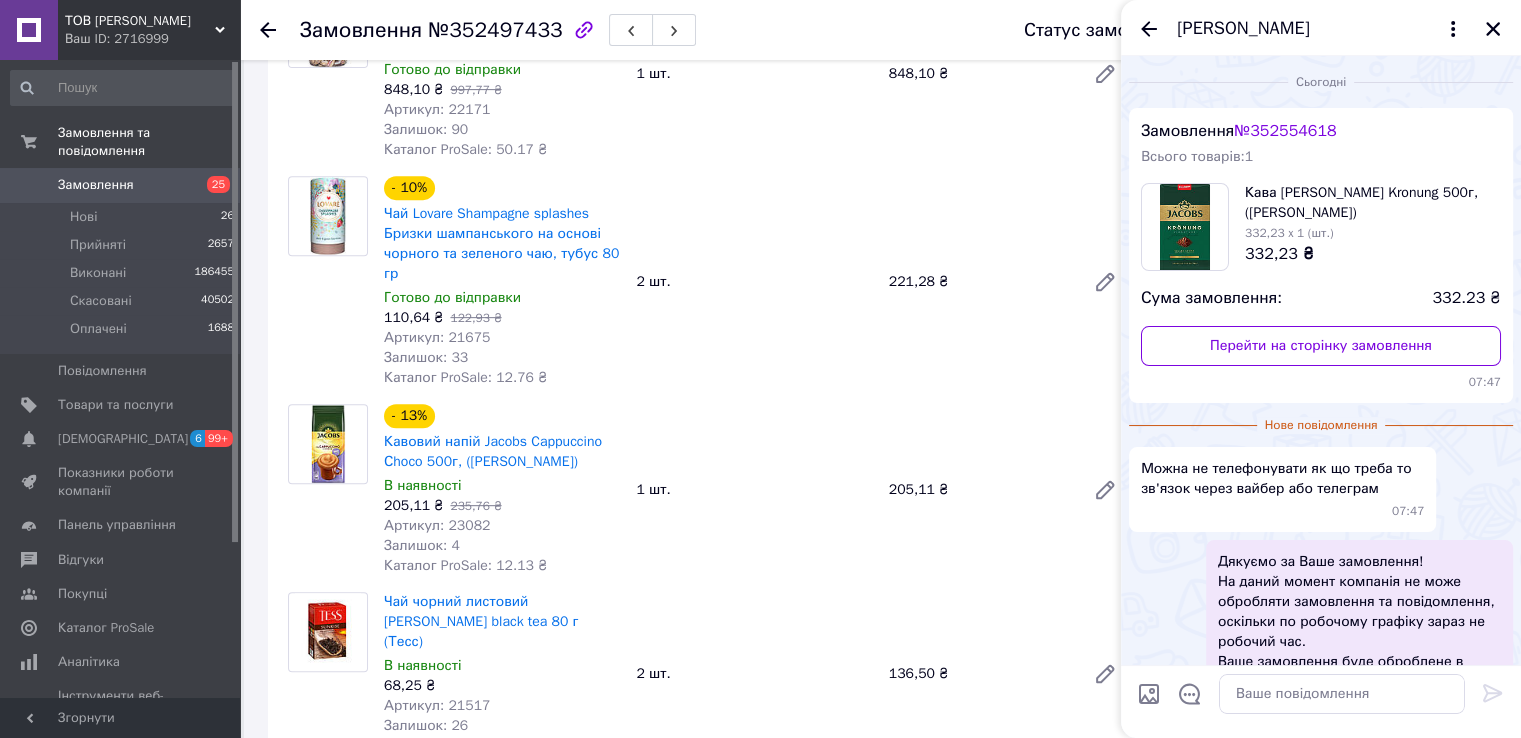click on "№ 352554618" at bounding box center (1285, 131) 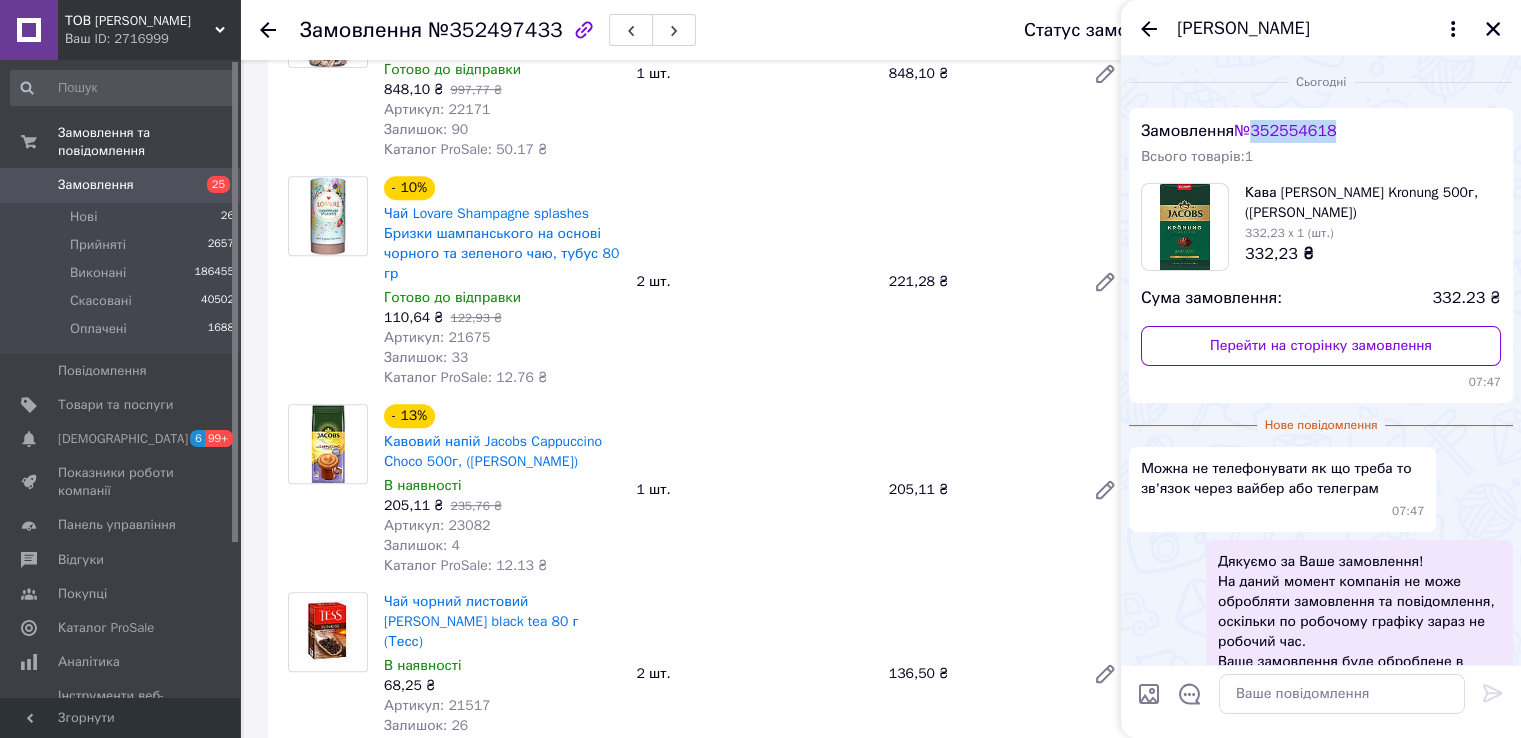 click on "№ 352554618" at bounding box center (1285, 131) 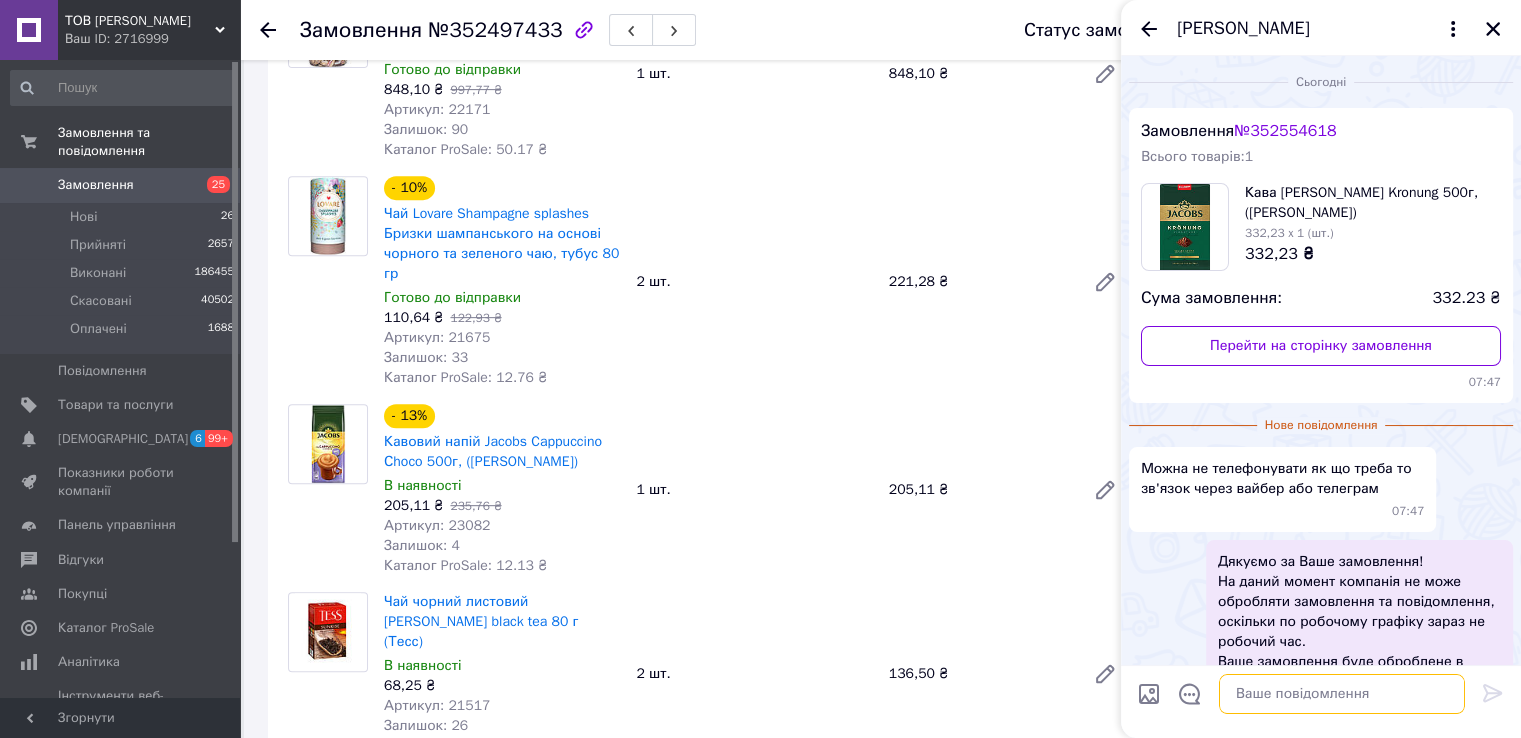paste on "Добрий день. Ваше замовлення сплаченно. Відправка завтра.Дякуємо." 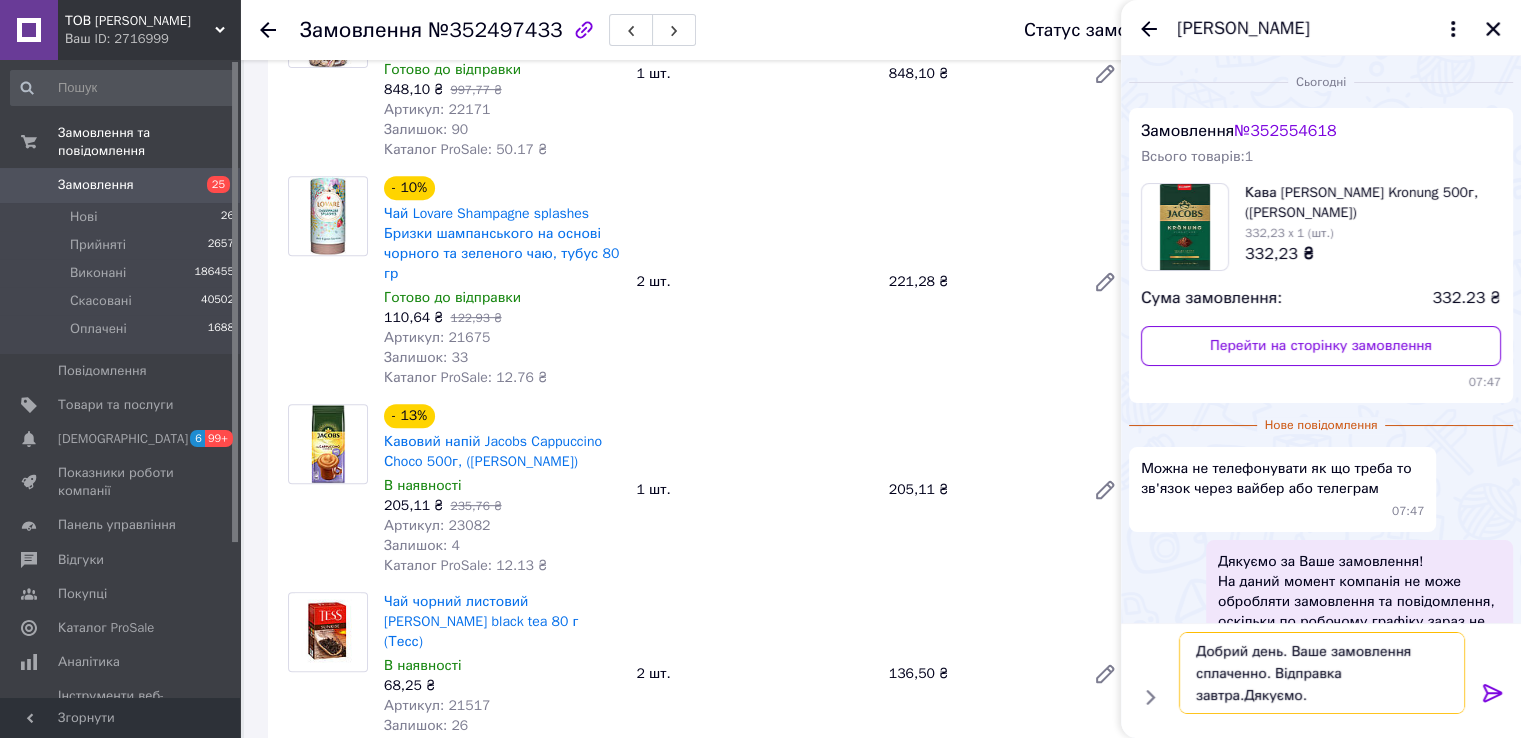 type 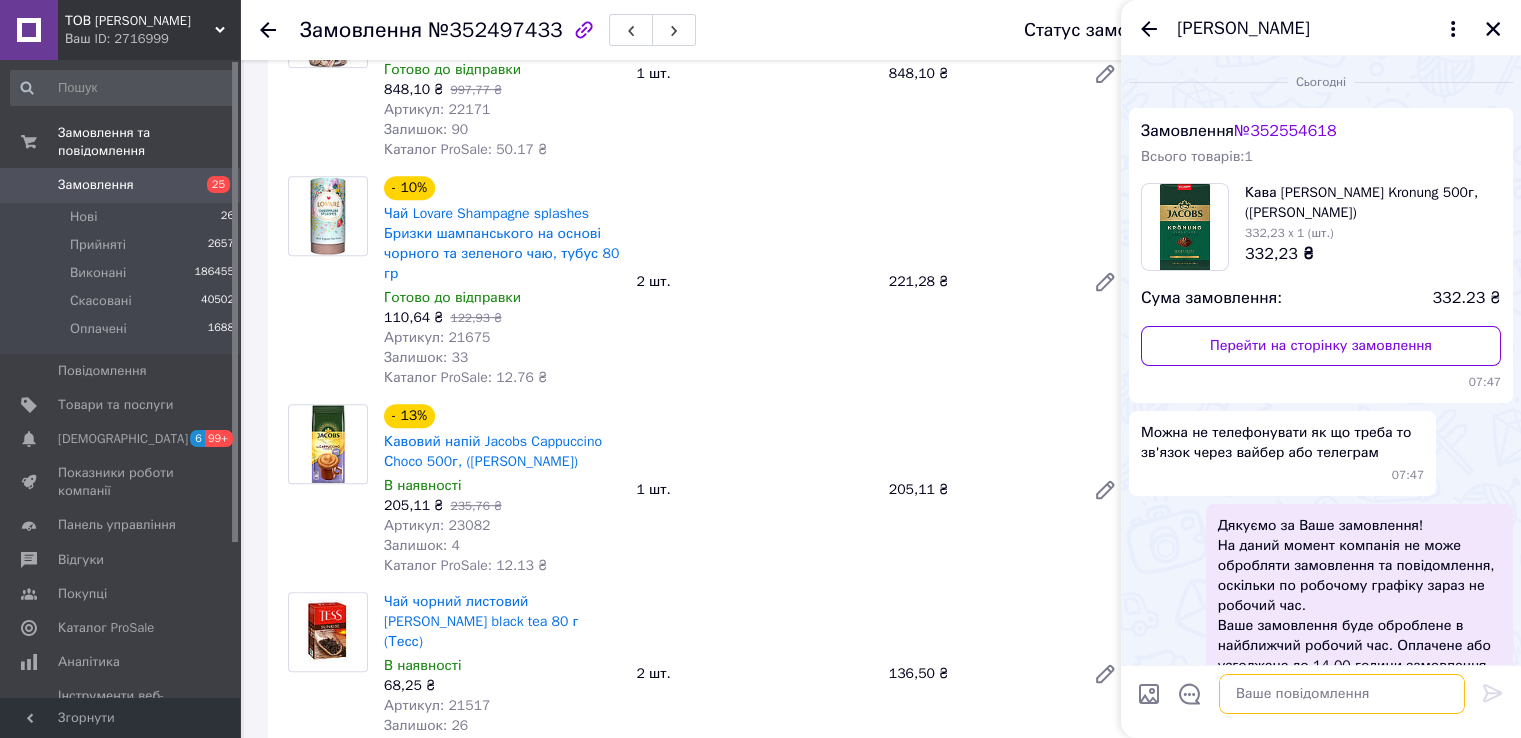 scroll, scrollTop: 245, scrollLeft: 0, axis: vertical 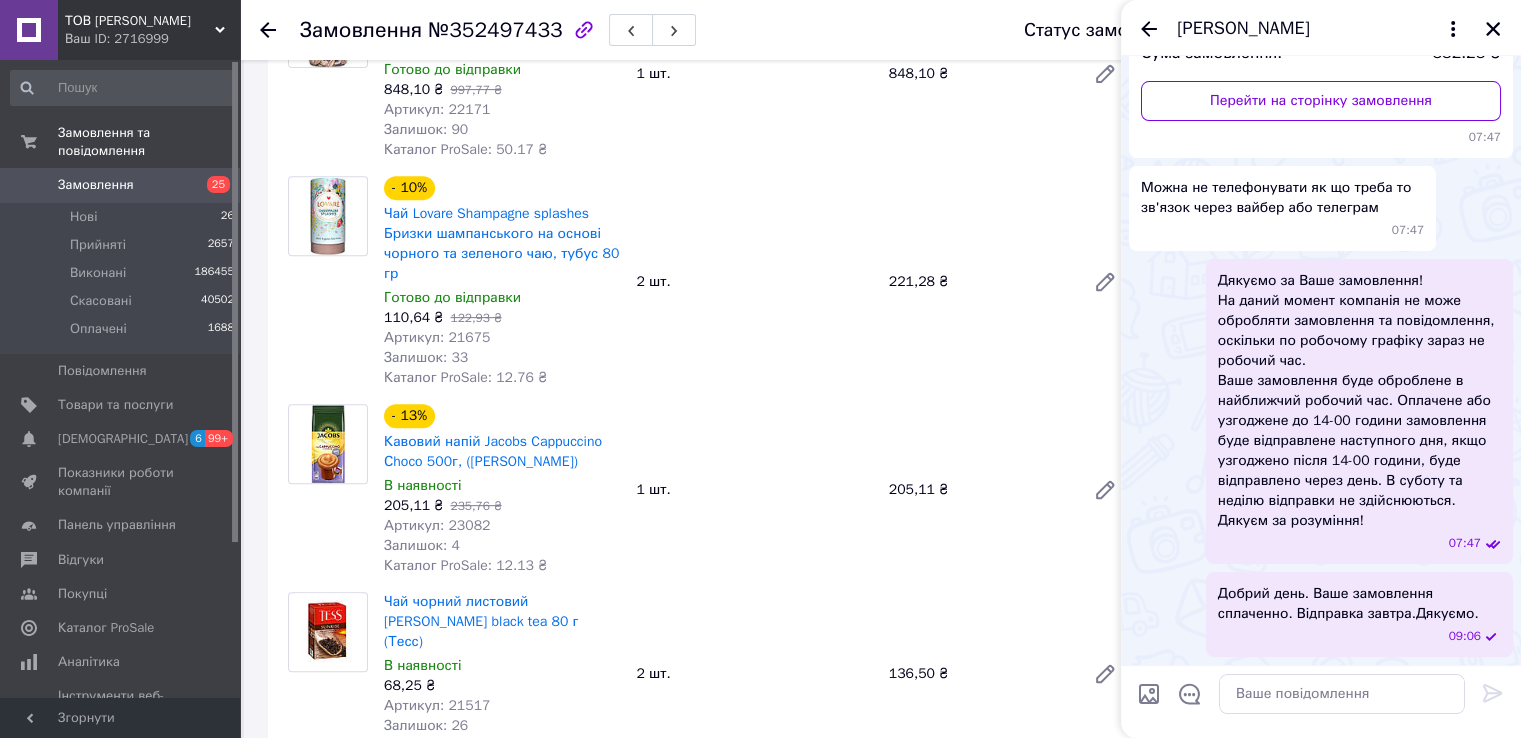 click 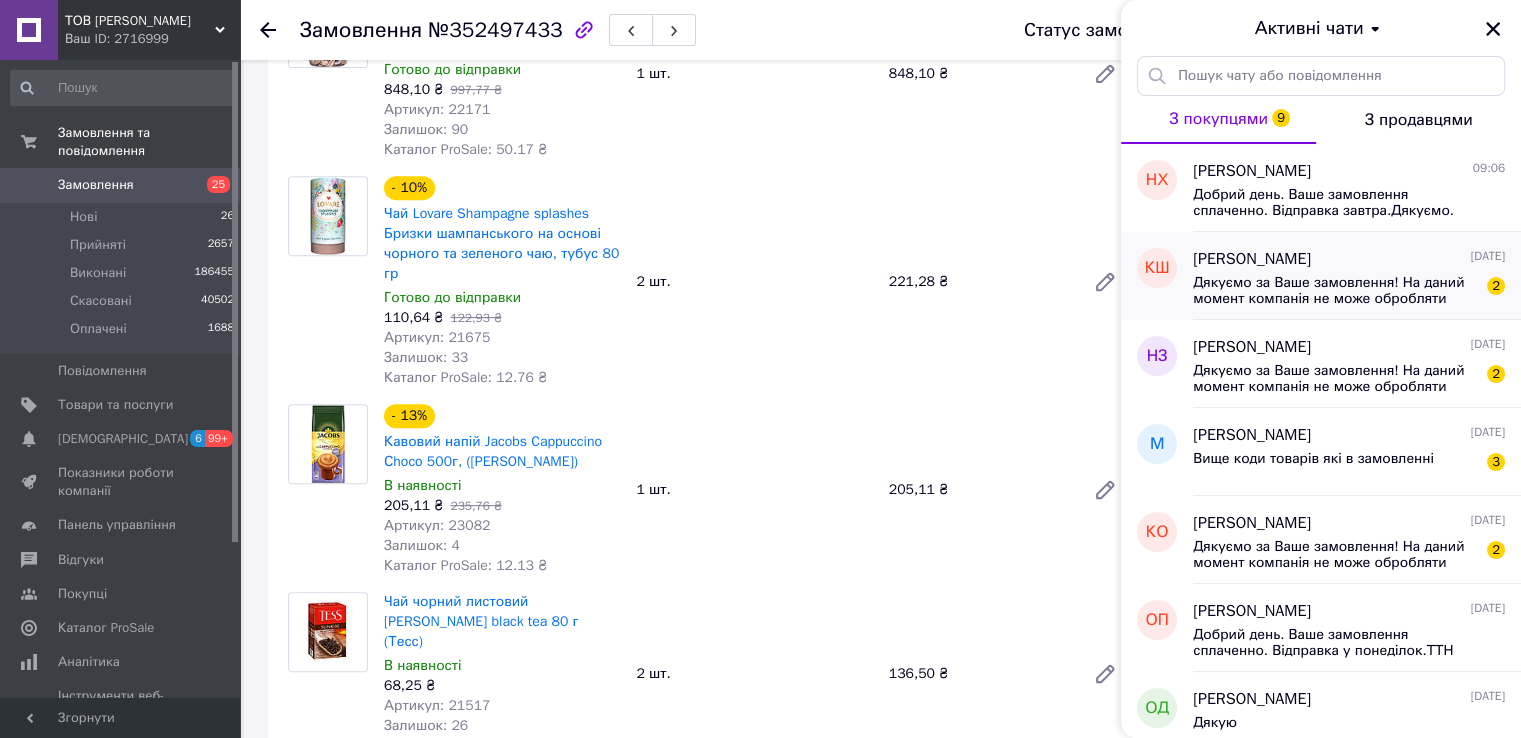 click on "Дякуємо за Ваше замовлення!
На даний момент компанія не може обробляти замовлення та повідомлення, оскільки по робочому графіку зараз не робочий час.
Ваше замовлення буде оброблене в найближчий робочий час. Оплачене або узгоджене до 14-00 години замовлення  буде відправлене наступного дня, якщо узгоджено після  14-00 години, буде відправлено через день. В суботу та неділю відправки не здійснюються.
Дякуєм за розуміння!" at bounding box center (1335, 291) 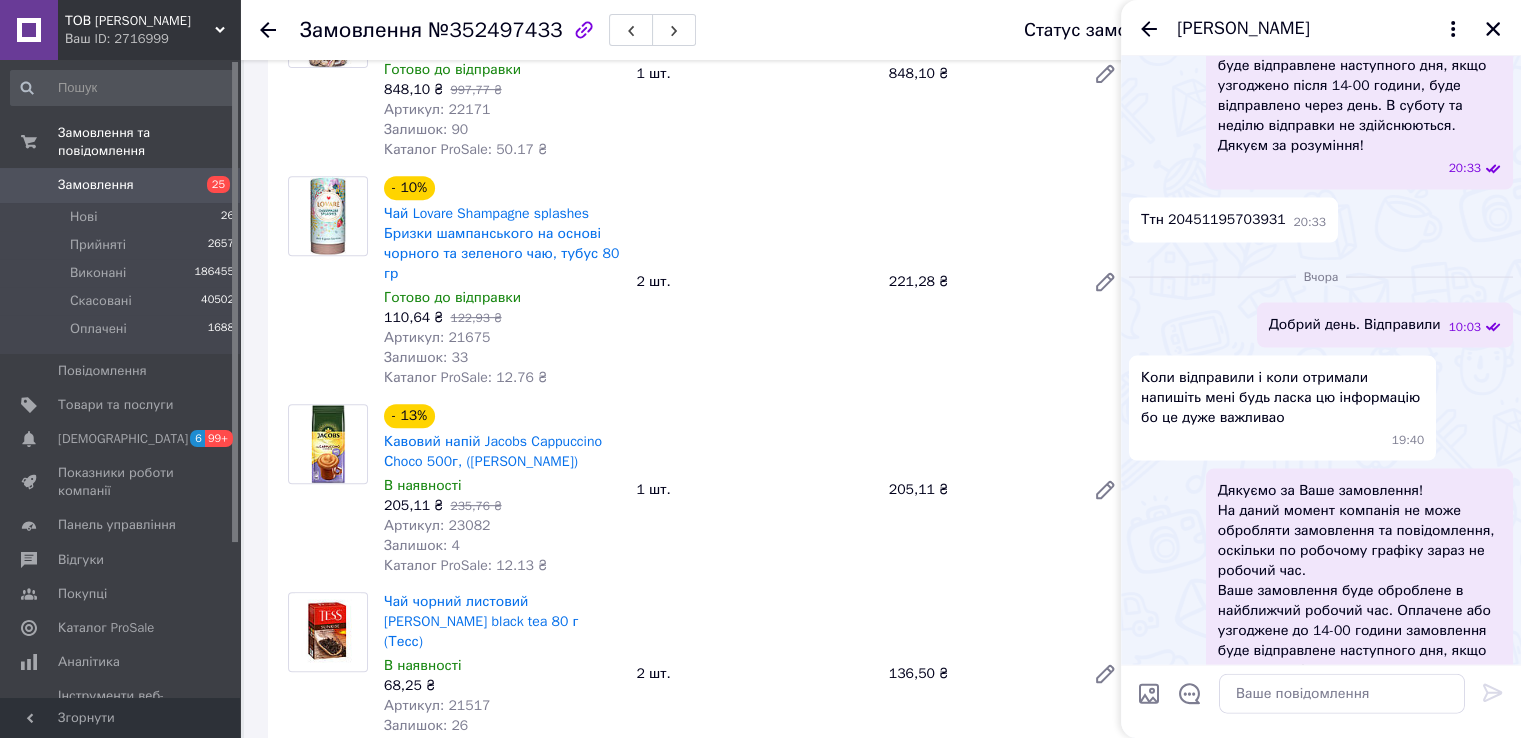 scroll, scrollTop: 4173, scrollLeft: 0, axis: vertical 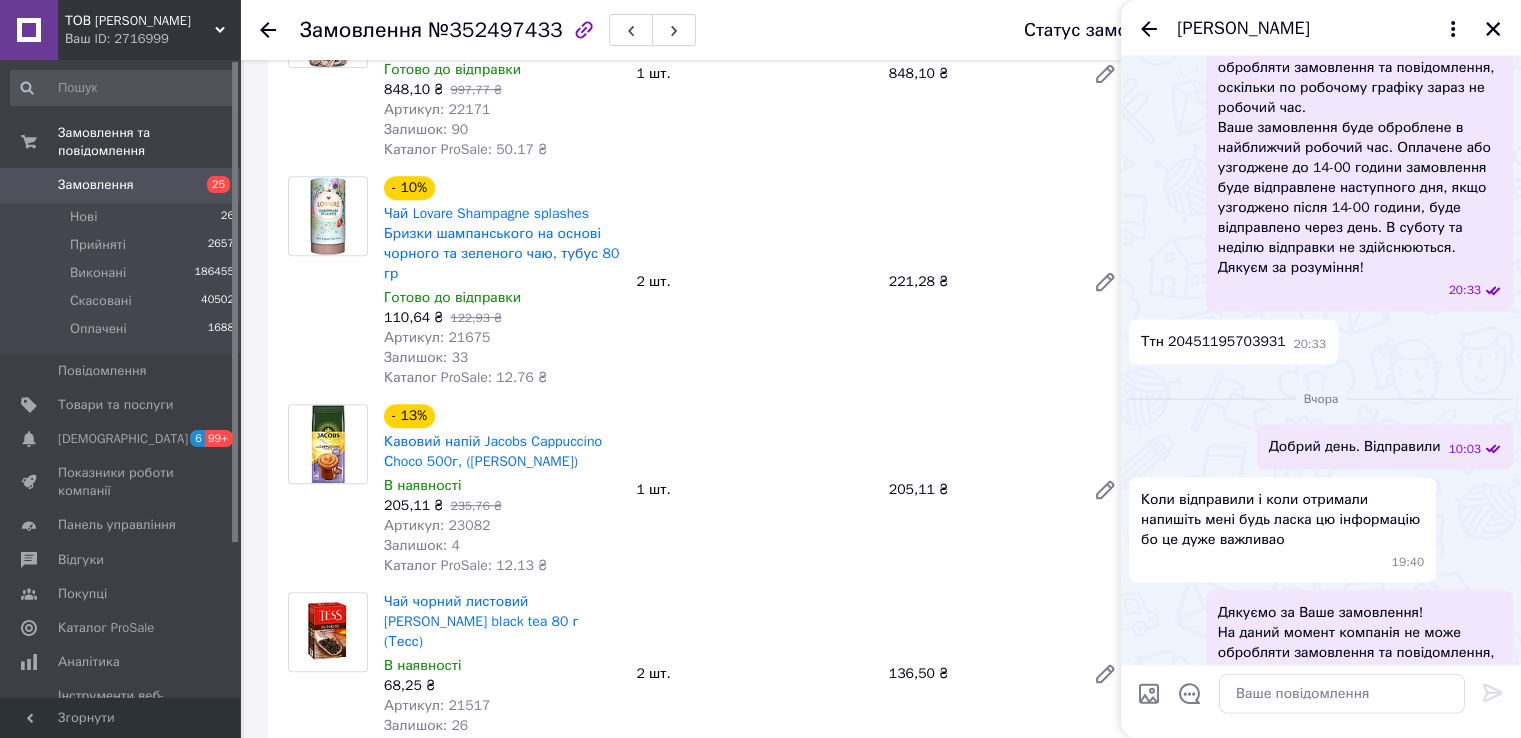 click on "Ттн 20451195703931" at bounding box center (1213, 342) 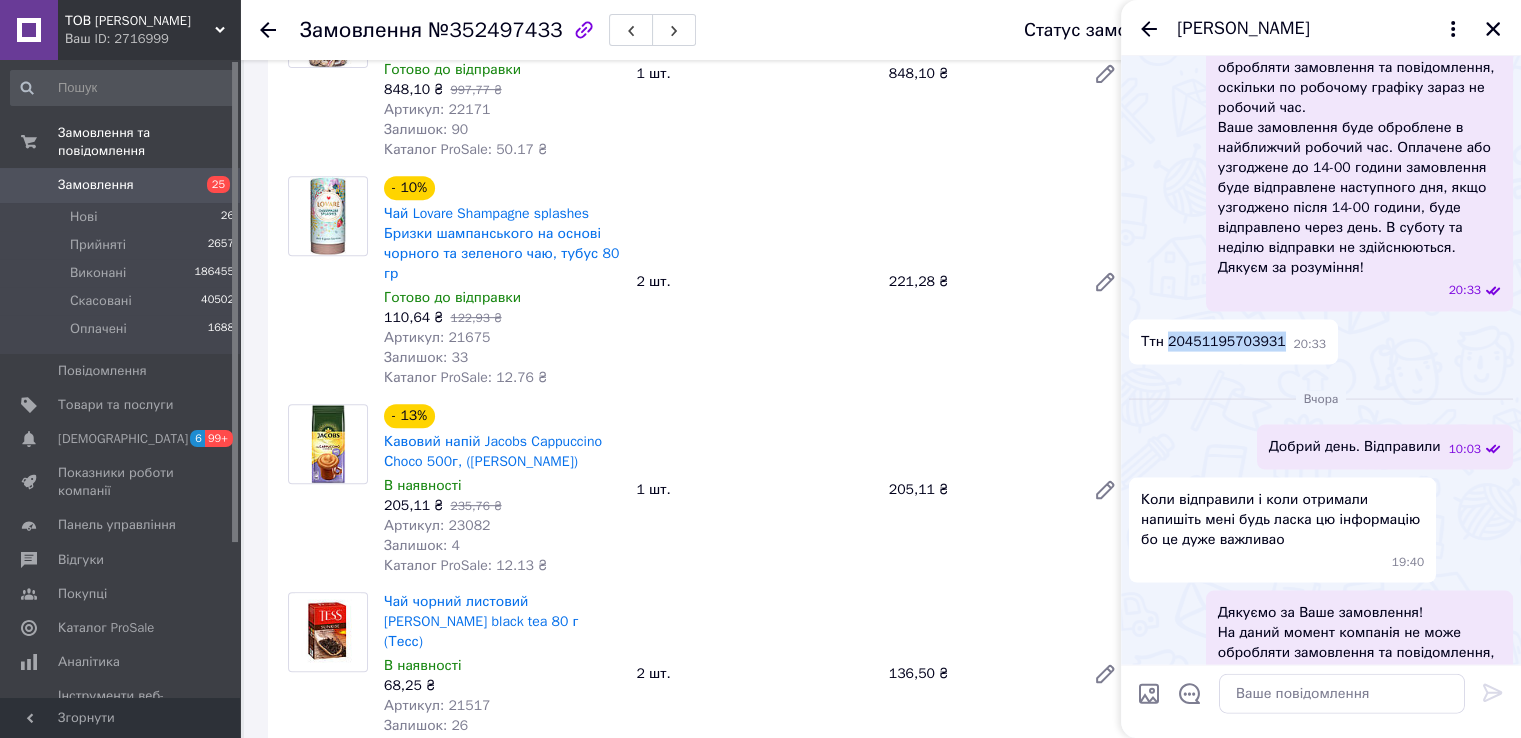 click on "Ттн 20451195703931" at bounding box center [1213, 342] 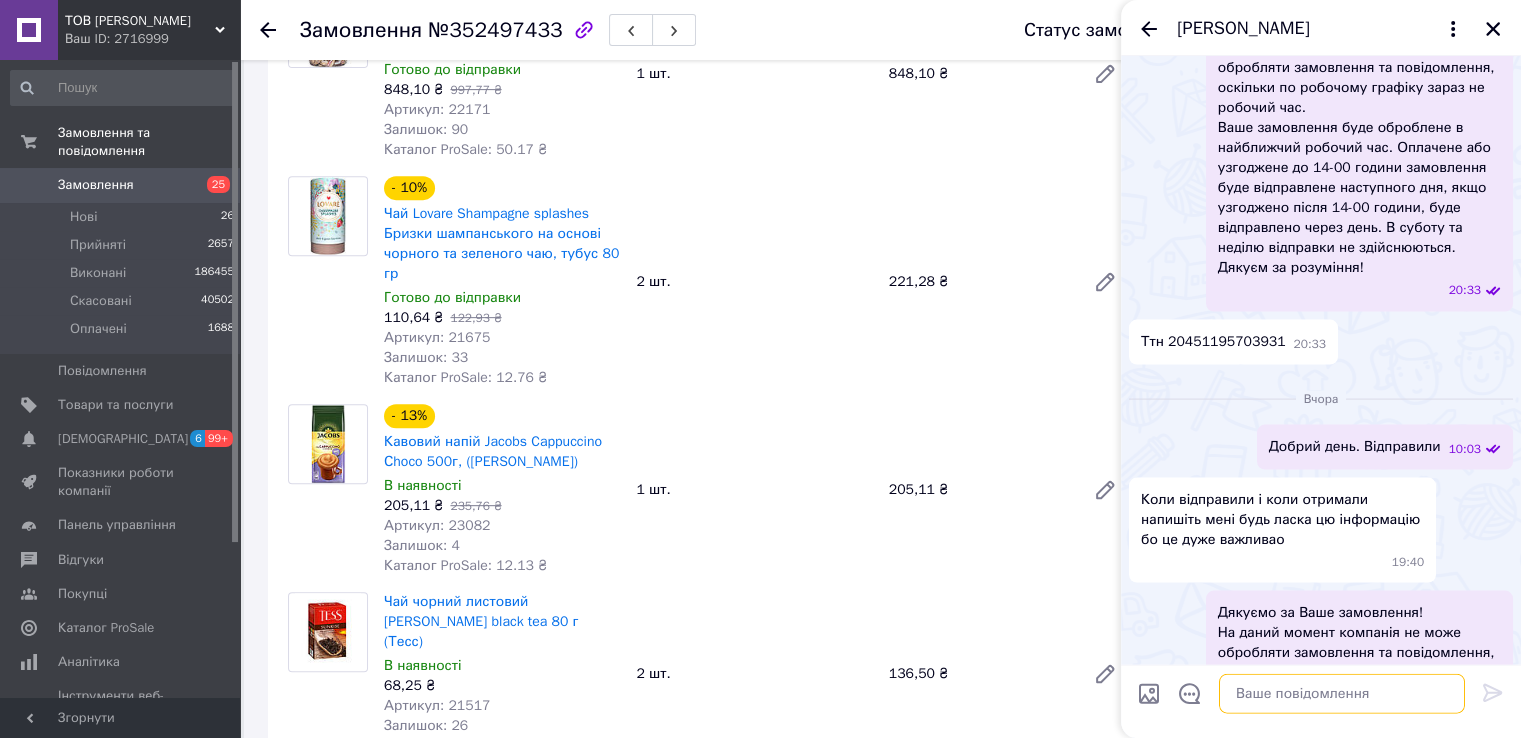 click at bounding box center (1342, 694) 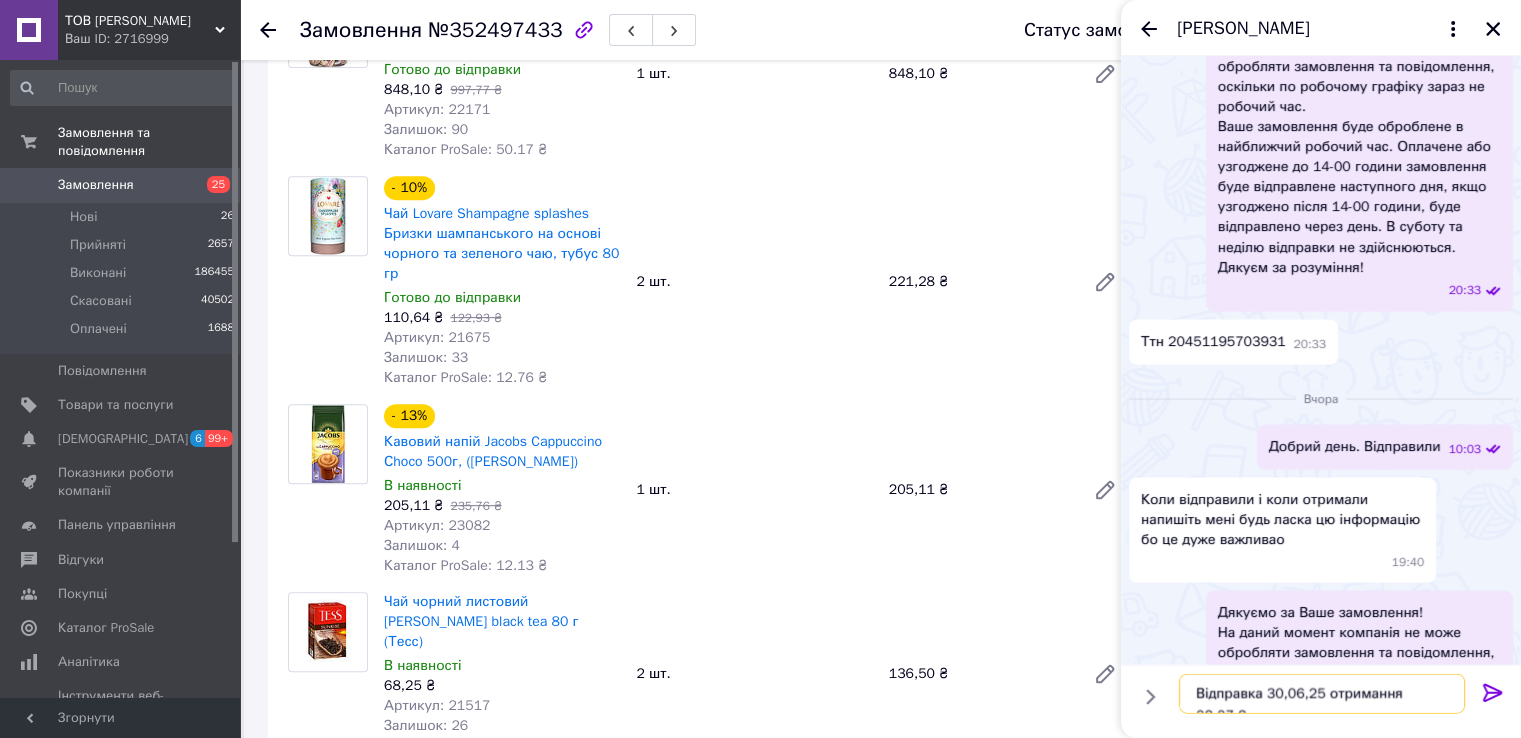 type on "Відправка 30,06,25 отримання 02,07,25" 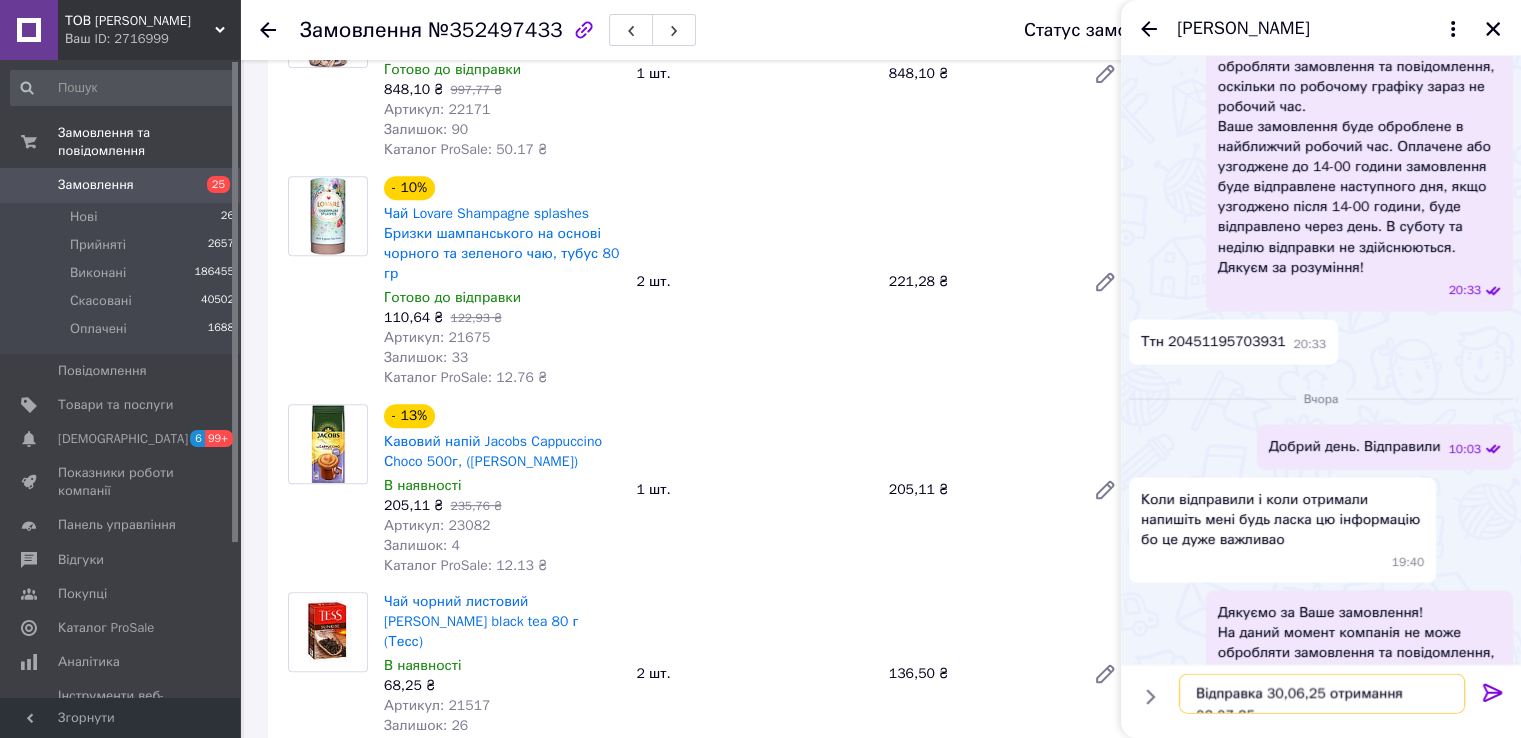 type 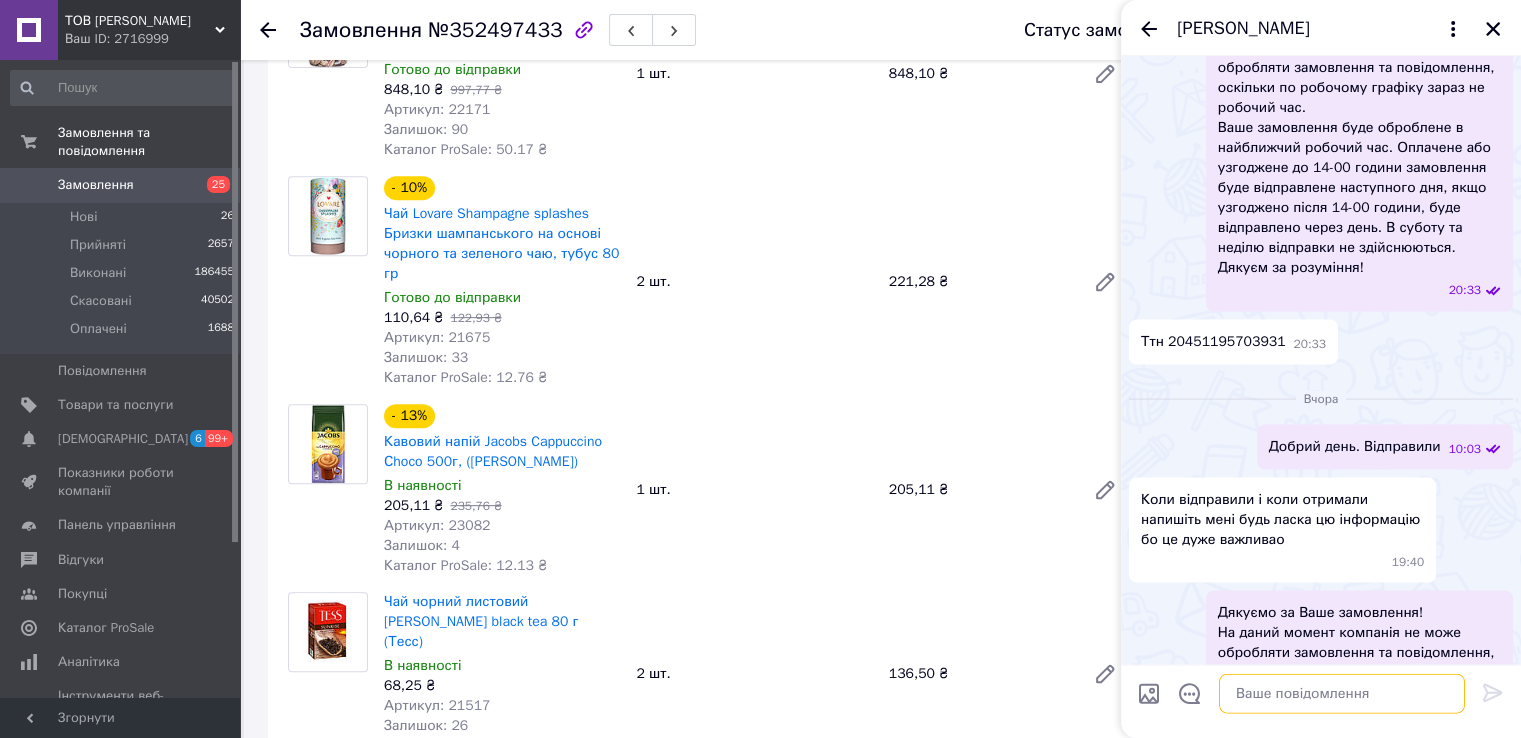 scroll, scrollTop: 4499, scrollLeft: 0, axis: vertical 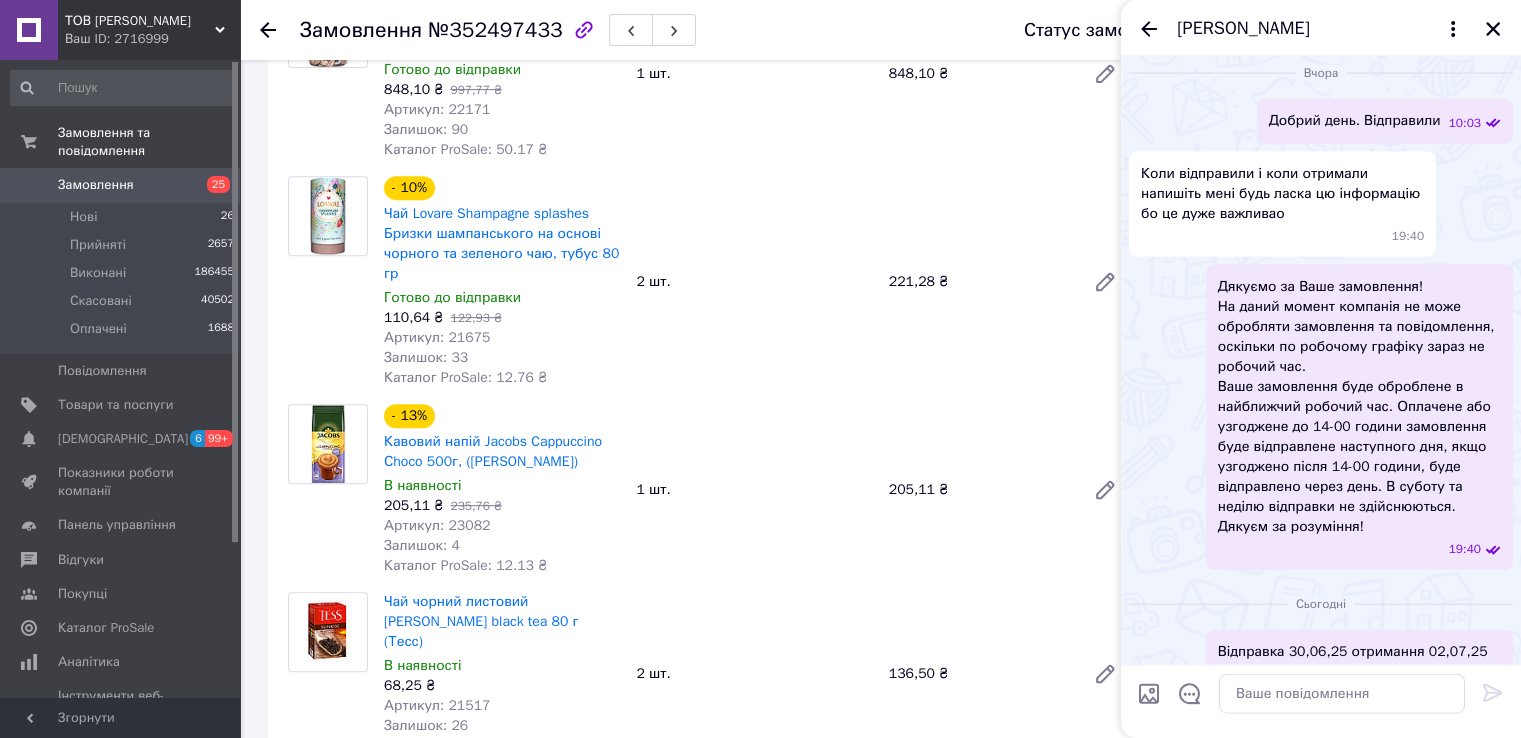 click 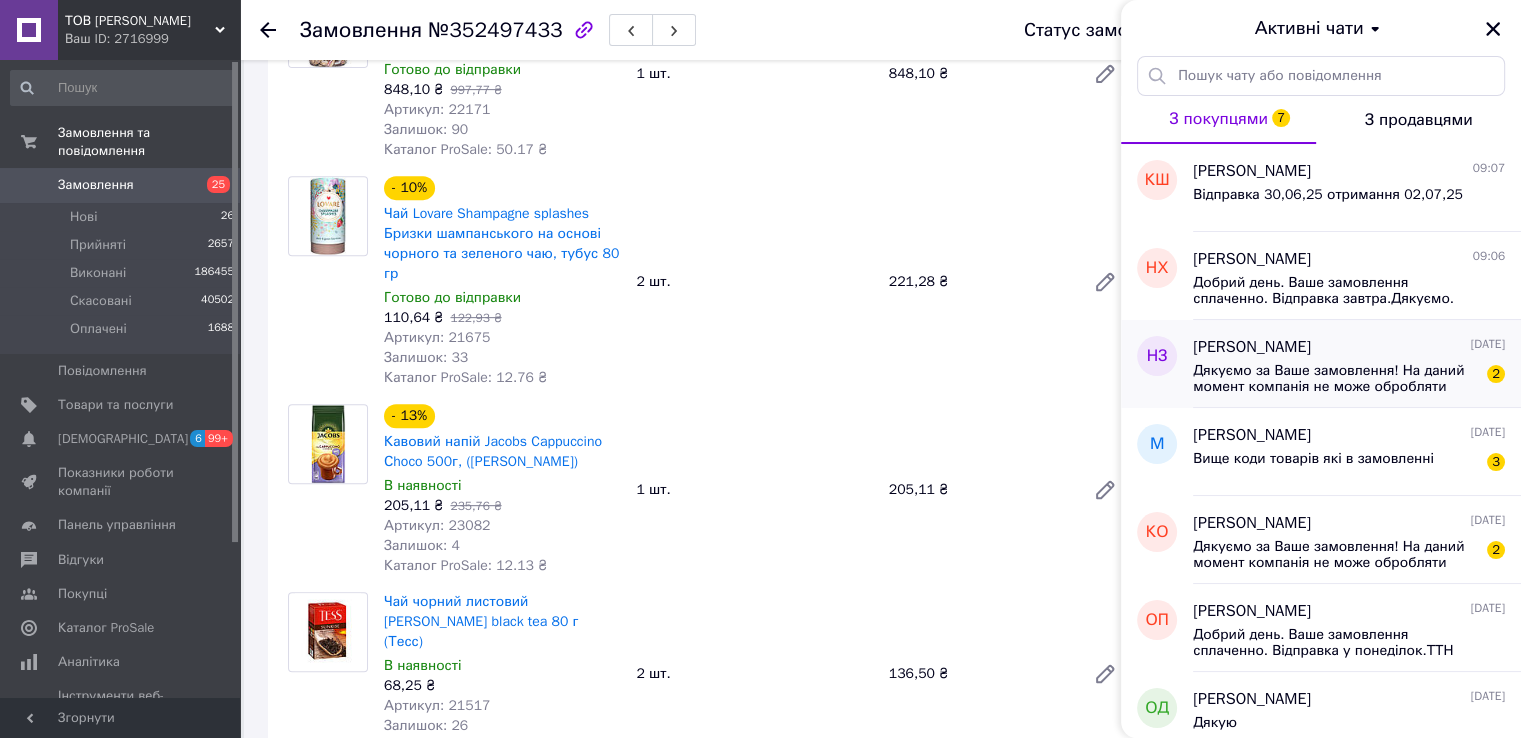 click on "[PERSON_NAME] [DATE]" at bounding box center (1349, 347) 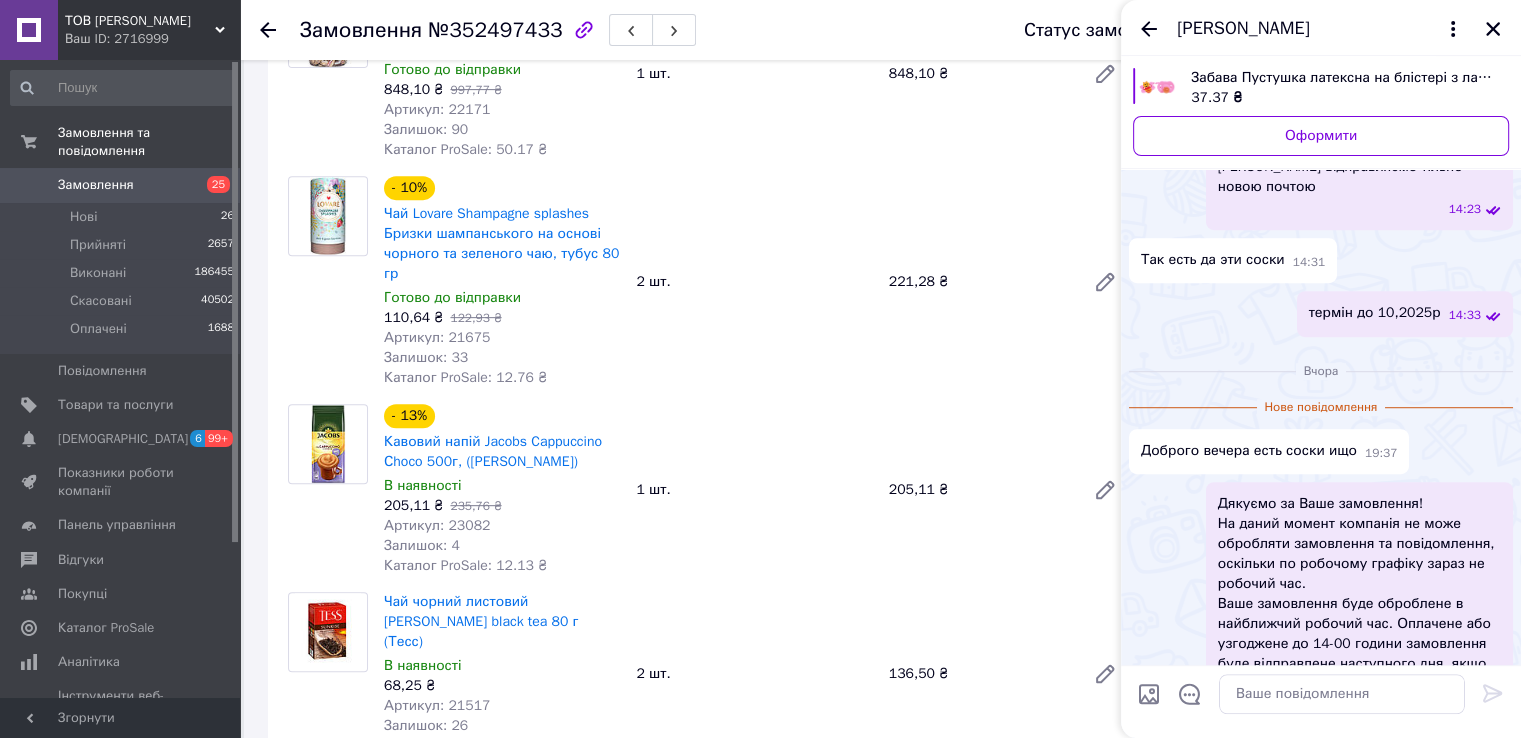 scroll, scrollTop: 1312, scrollLeft: 0, axis: vertical 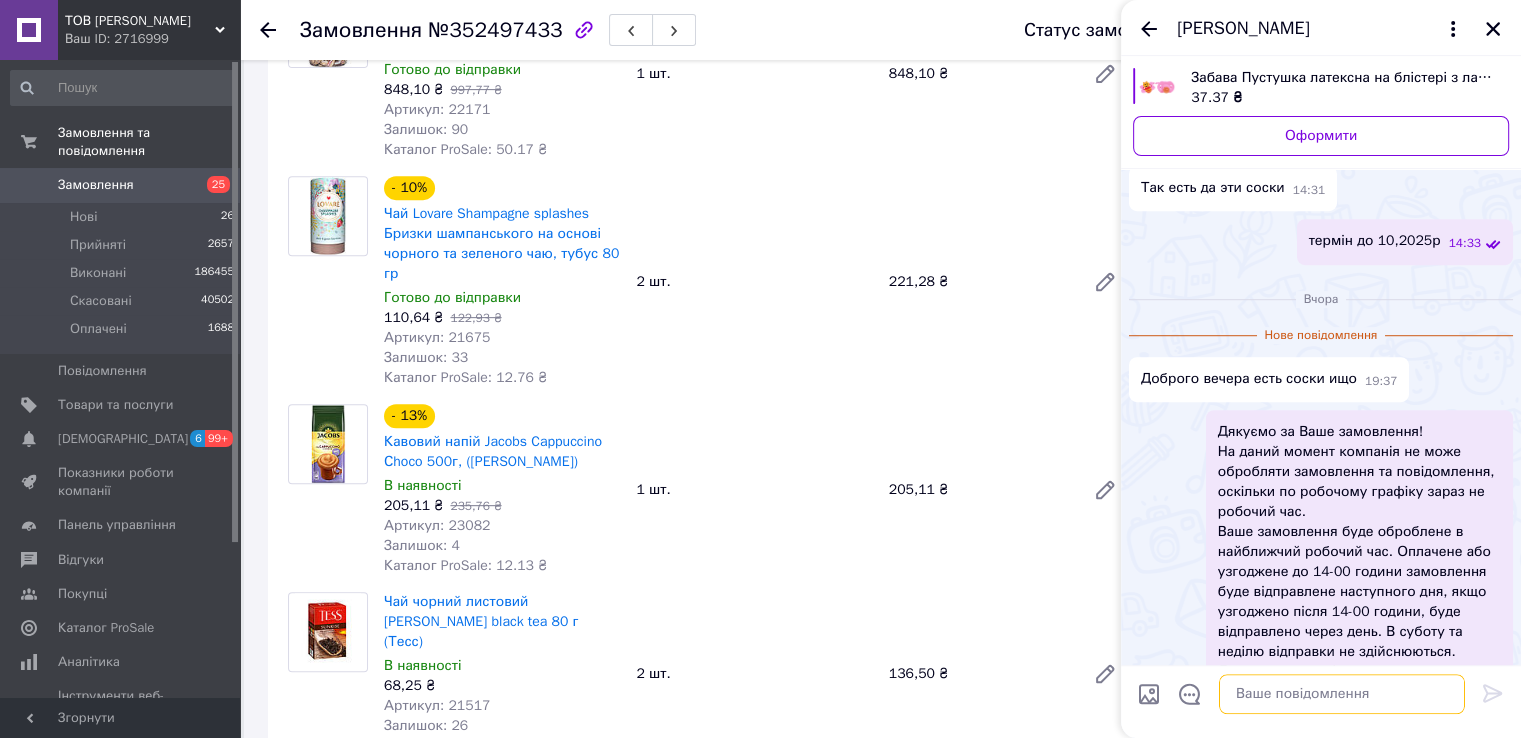 click at bounding box center (1342, 694) 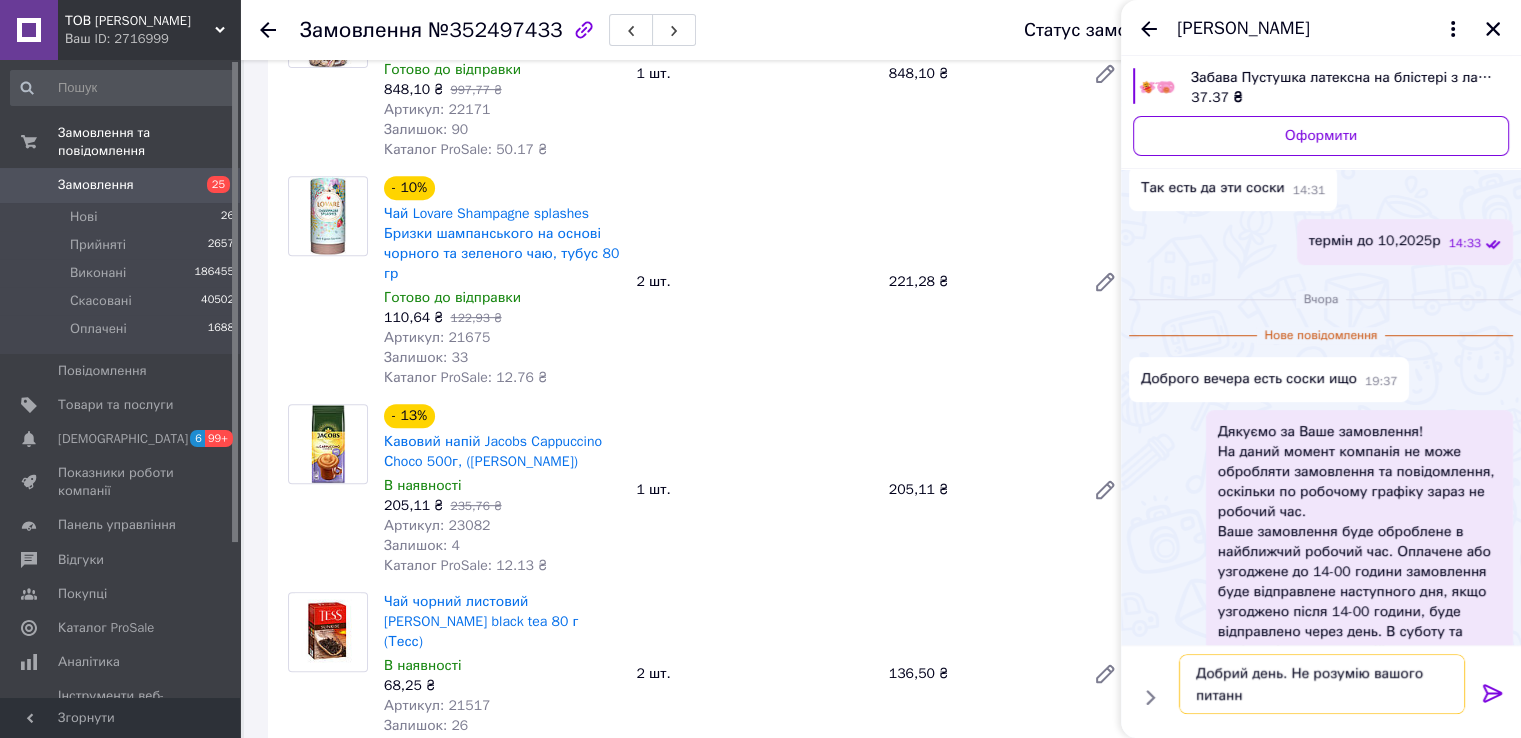 type on "Добрий день. Не розумію вашого питання" 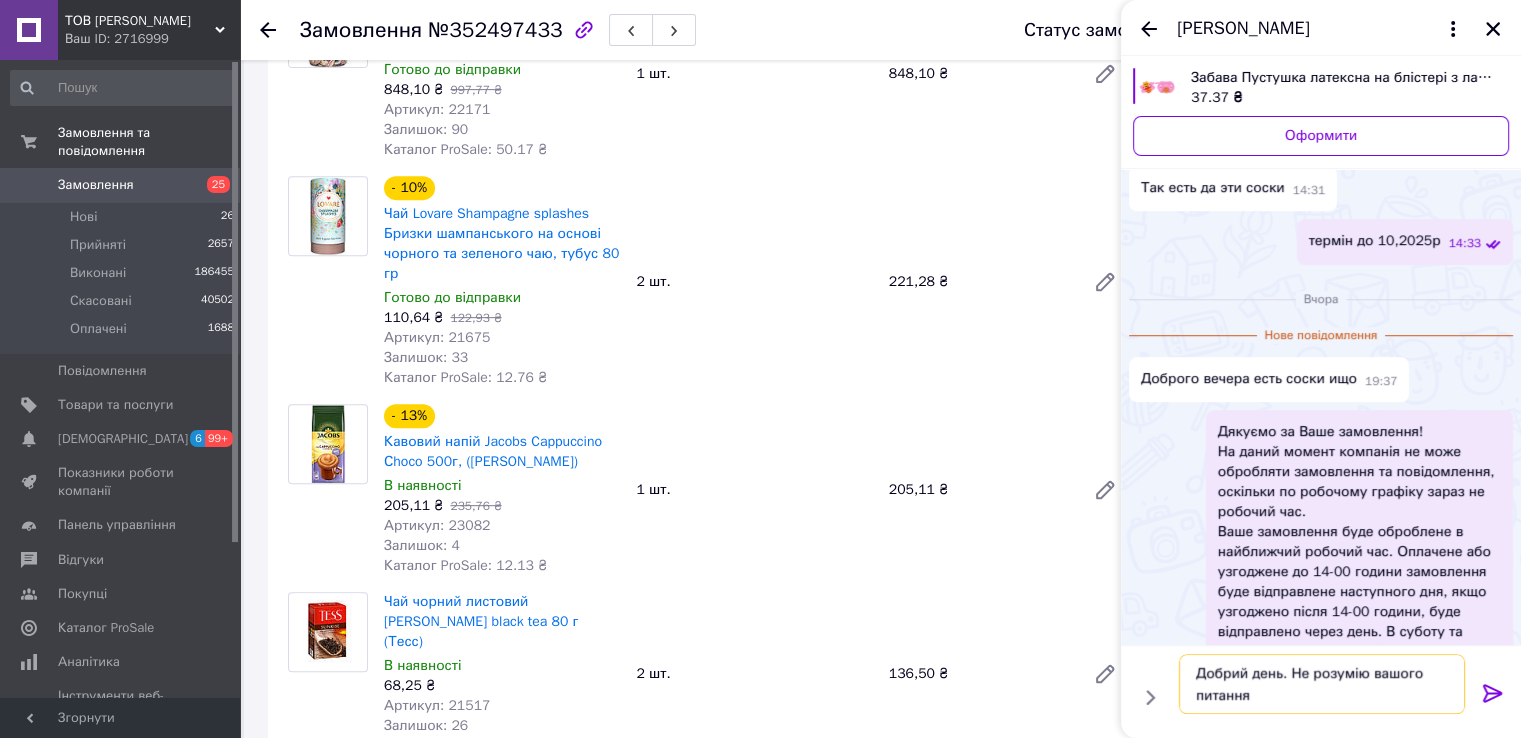 type 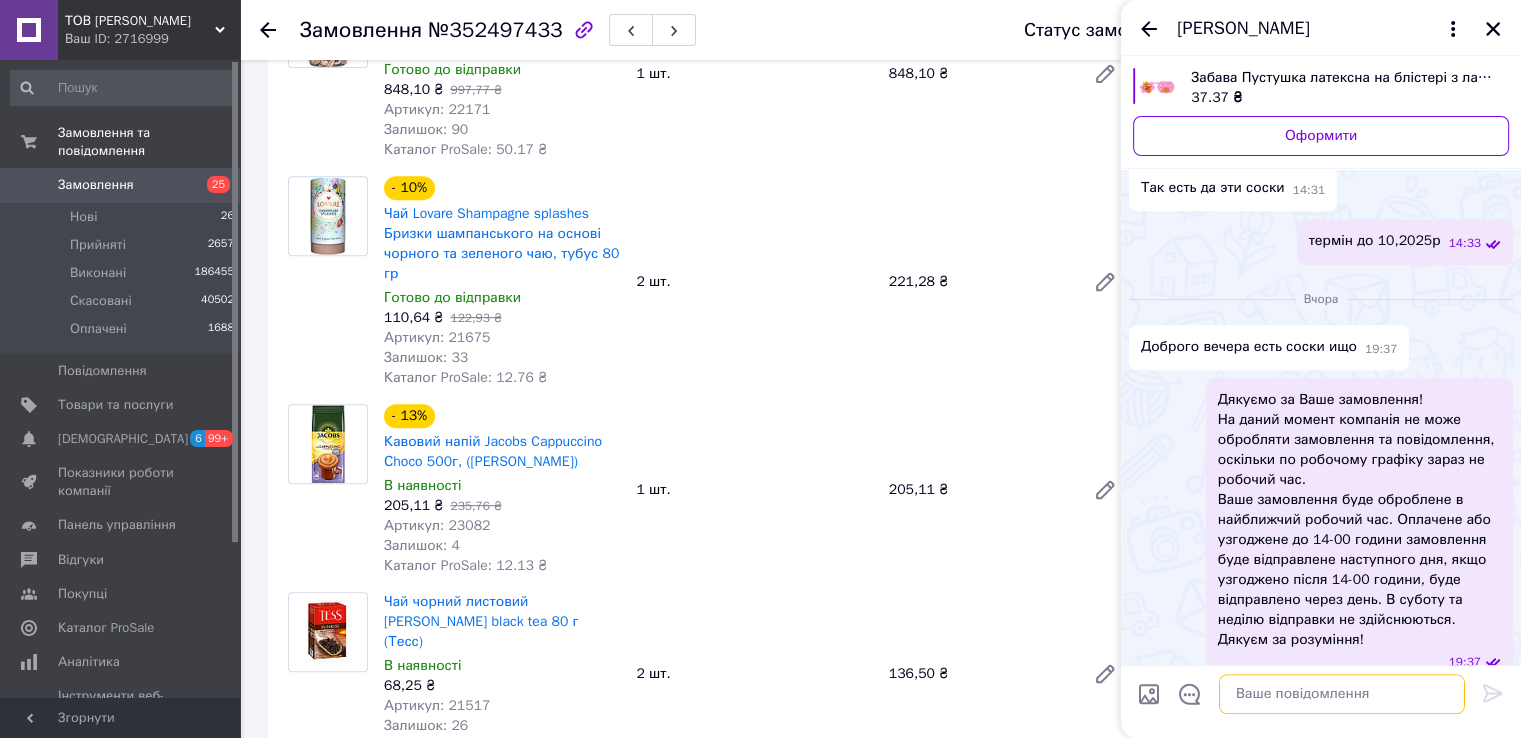 scroll, scrollTop: 1404, scrollLeft: 0, axis: vertical 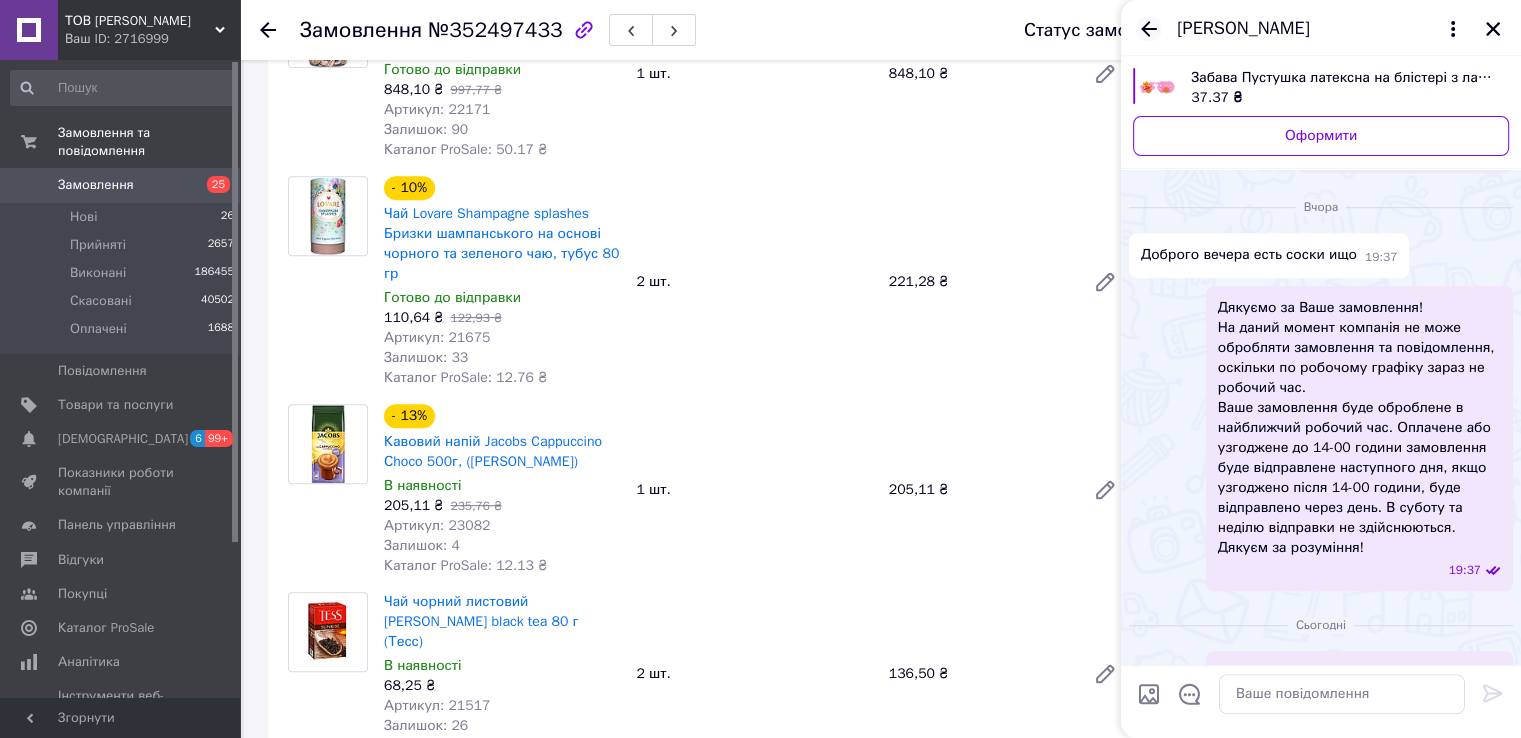 click 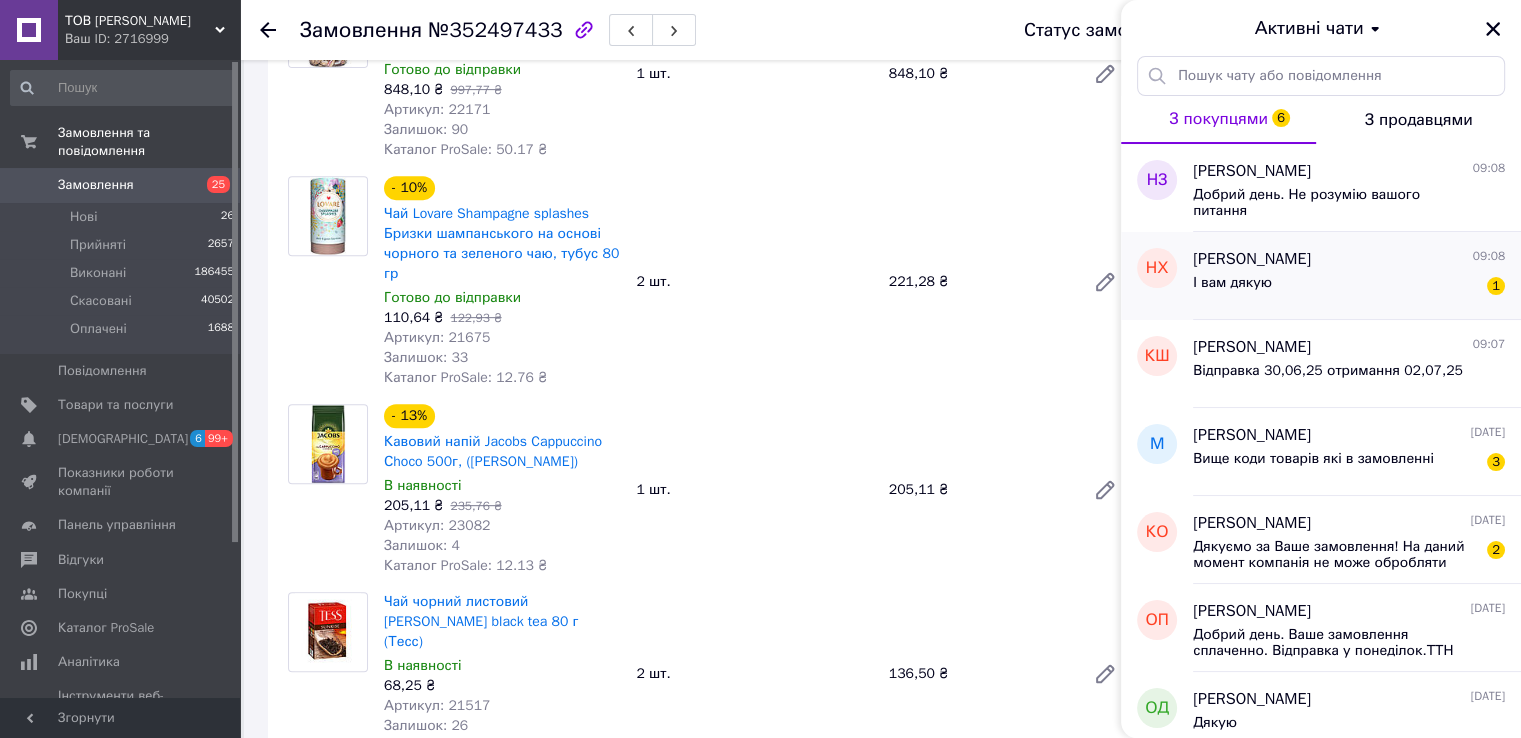 click on "І вам дякую 1" at bounding box center (1349, 287) 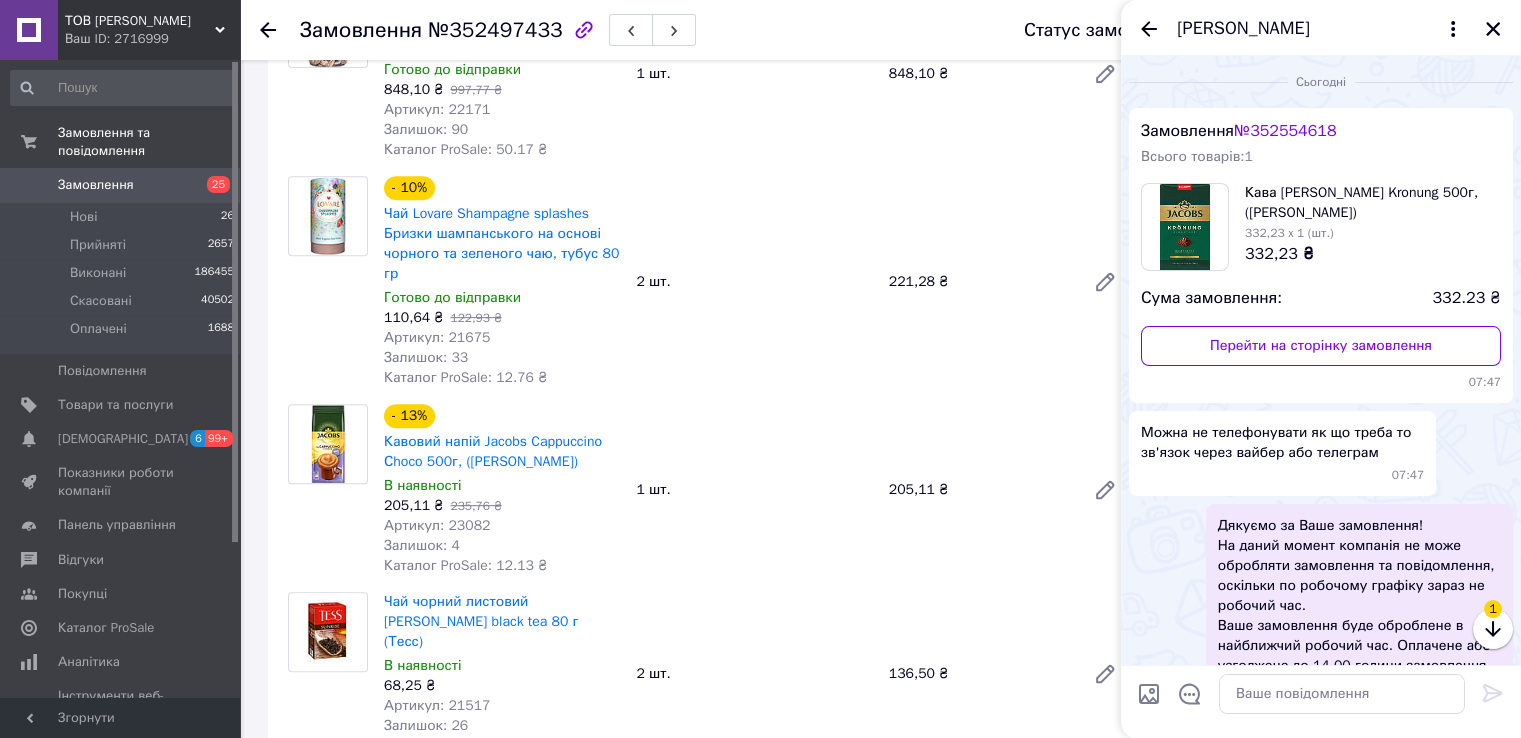 scroll, scrollTop: 335, scrollLeft: 0, axis: vertical 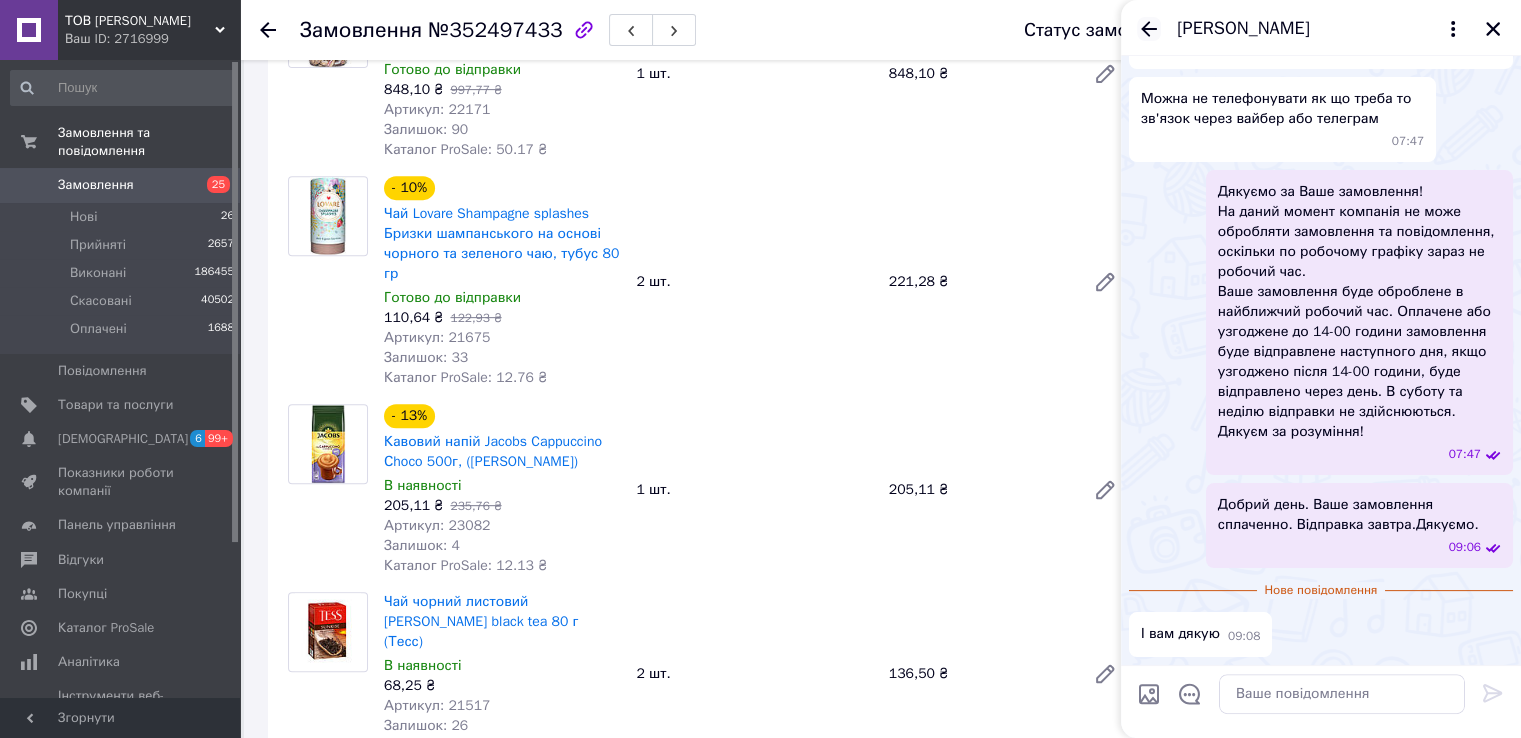 click 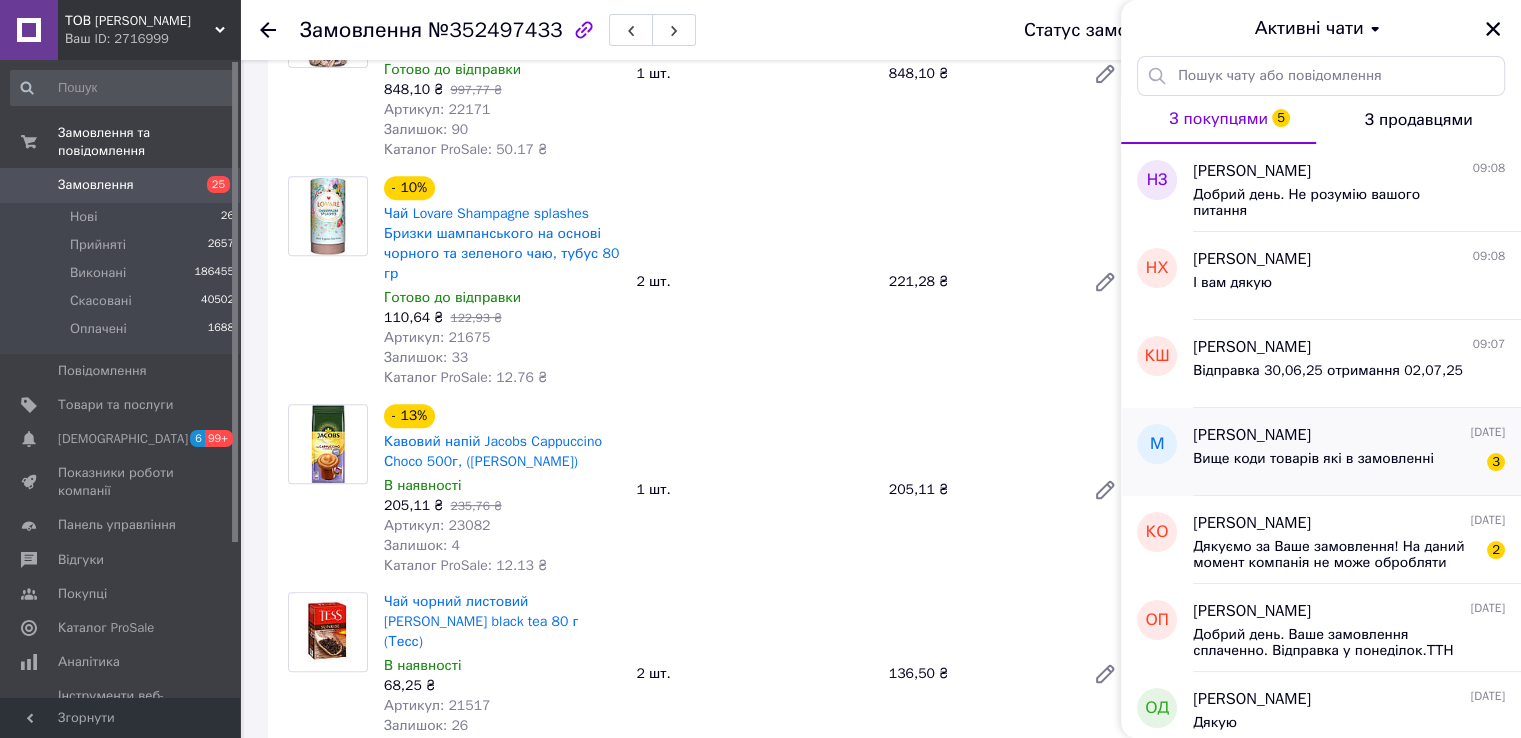 click on "Вище коди товарів які в замовленні" at bounding box center [1313, 465] 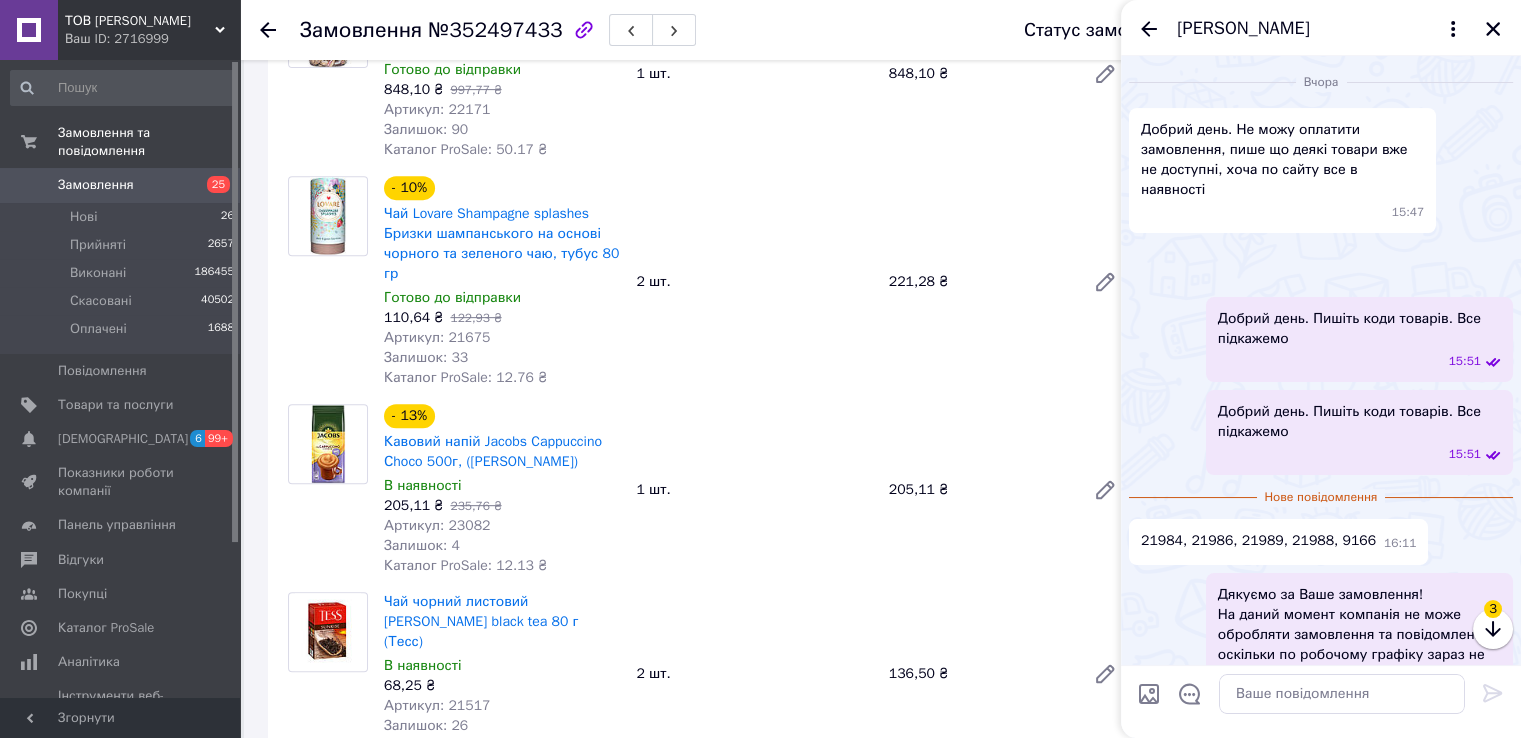 scroll, scrollTop: 815, scrollLeft: 0, axis: vertical 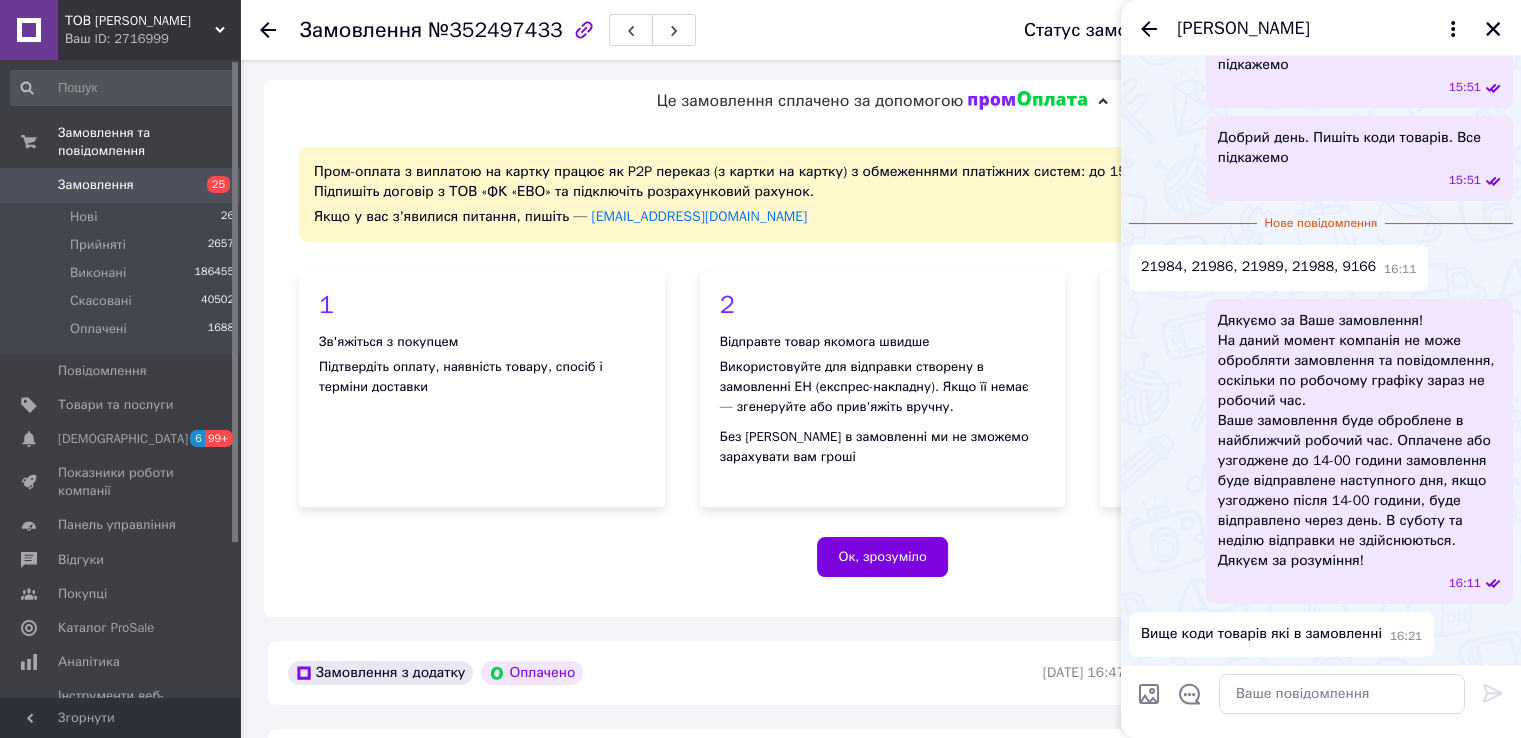 drag, startPoint x: 271, startPoint y: 28, endPoint x: 311, endPoint y: 105, distance: 86.76981 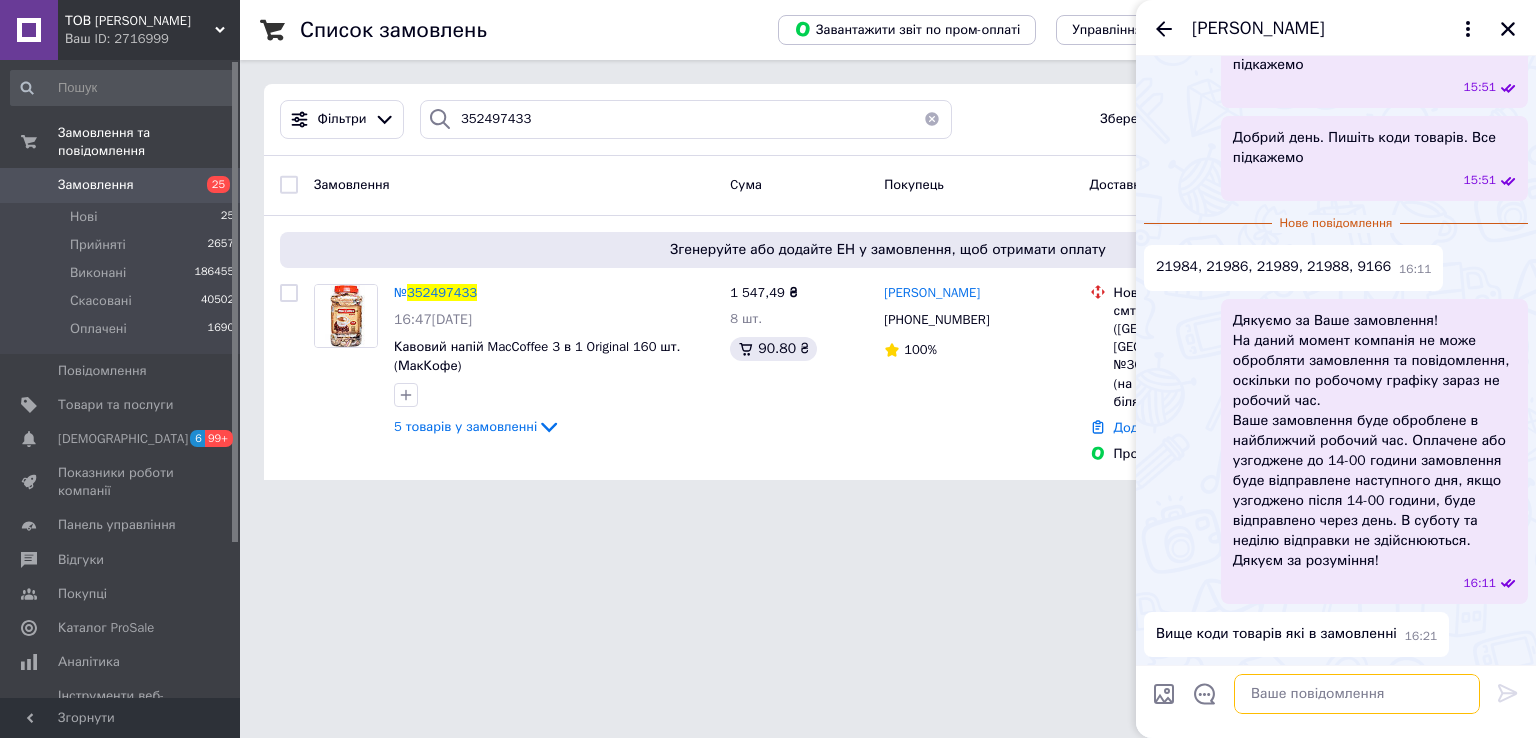 paste on "Пюре Чудо-Чадо "Фруктовый салатик с печеньем и злаками" без сахара от 6 месяцев, пауч 90г.
В наявності: 3
21984
19.71 ₴" 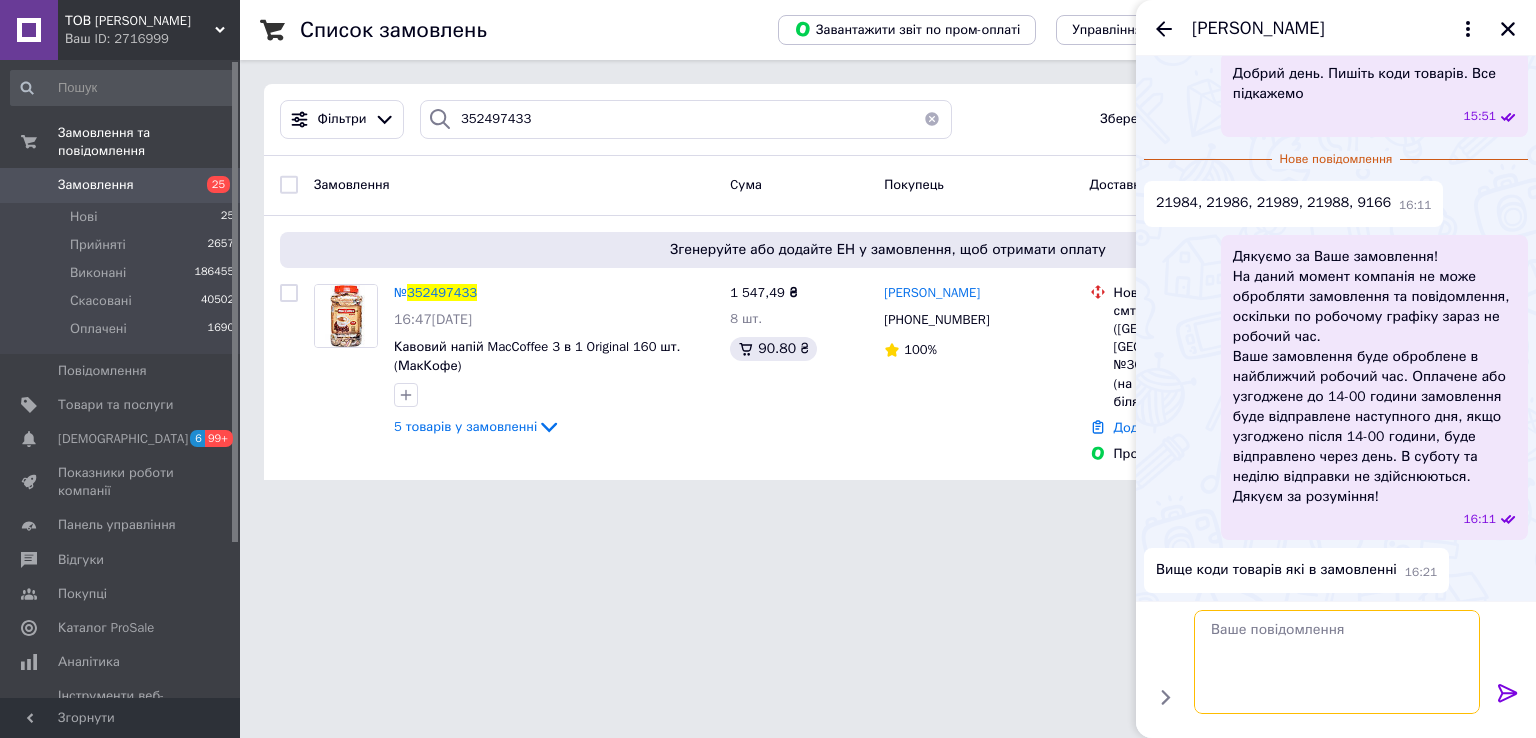 scroll, scrollTop: 0, scrollLeft: 0, axis: both 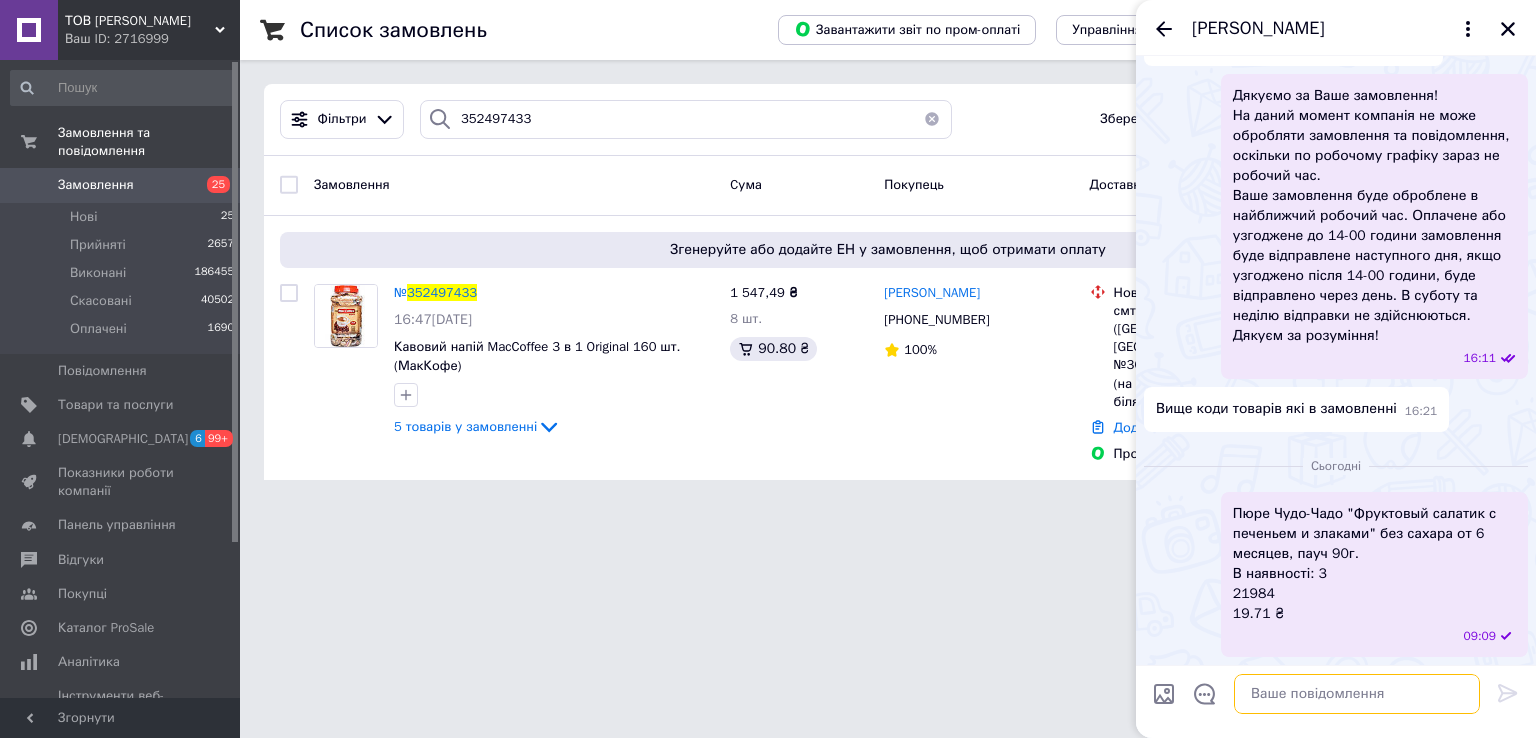paste on "Пюре фруктовое Чудо-Чадо Из груш и яблок, без сахара от 5 месяцев, пауч 90г.
В наявності: 19
21986
19.71 ₴" 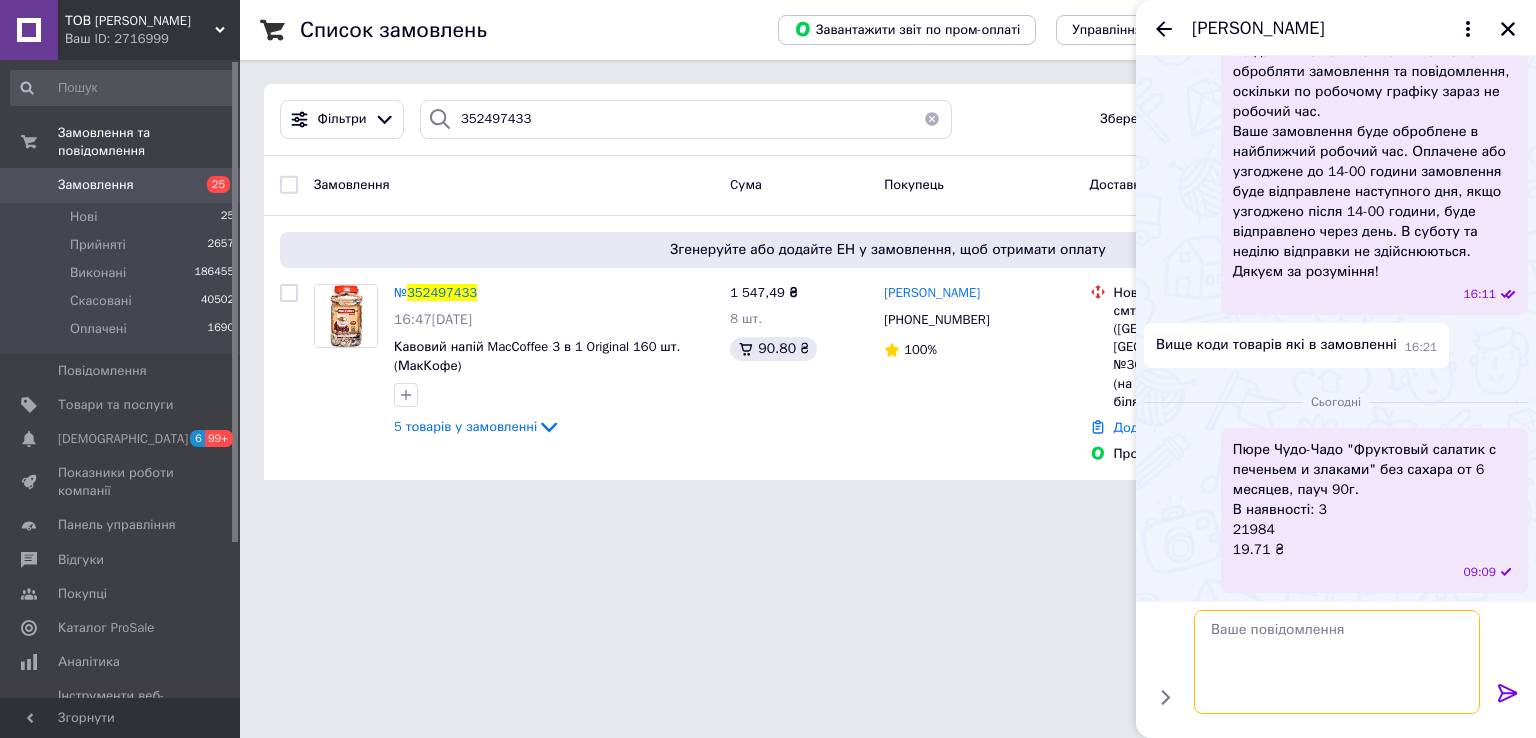 scroll, scrollTop: 0, scrollLeft: 0, axis: both 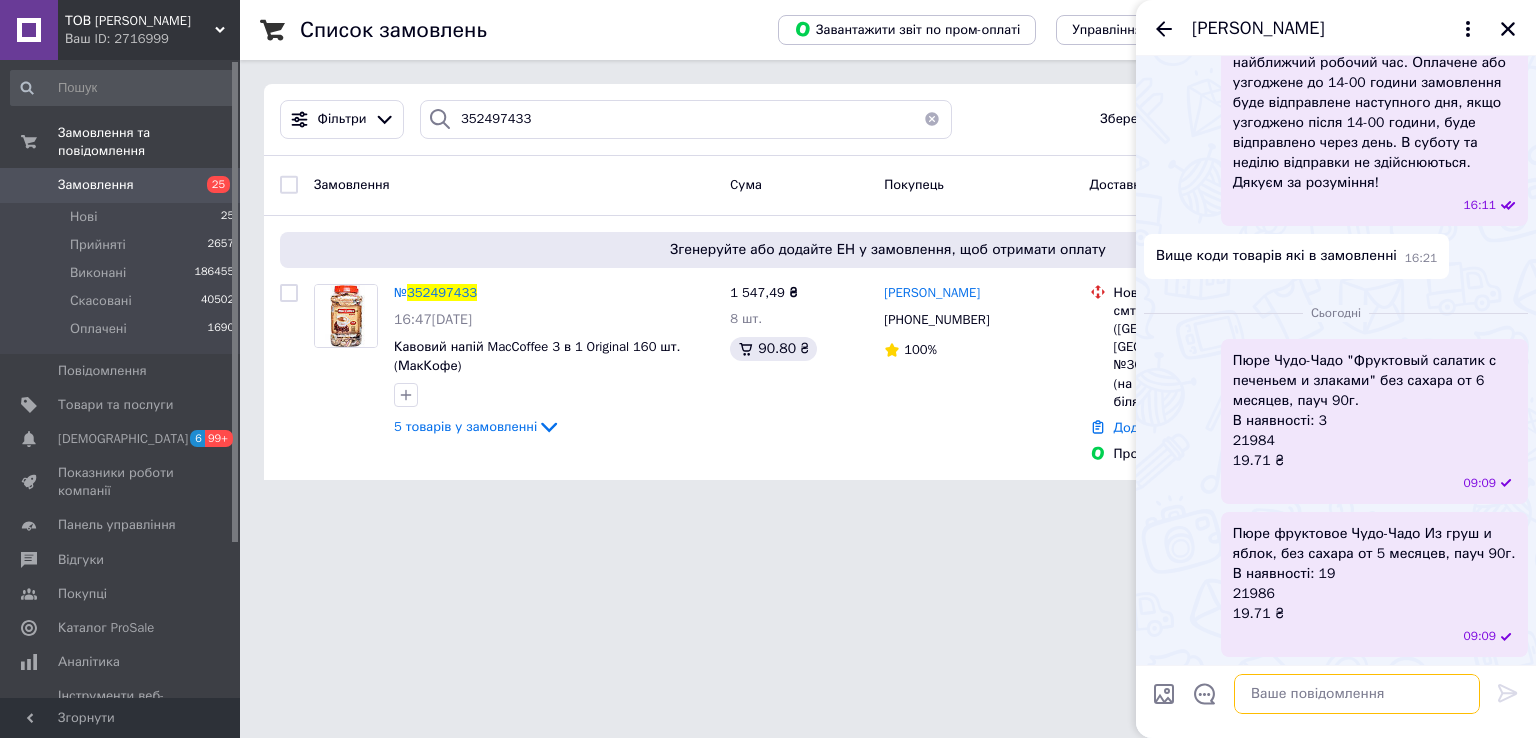 paste on "Пюре фруктовое Чудо-Чадо «Витаминный салатик с витамином С» без сахара от 8 месяцев, пауч 90г.
Готово до відправки: 55
21989
19.71 ₴" 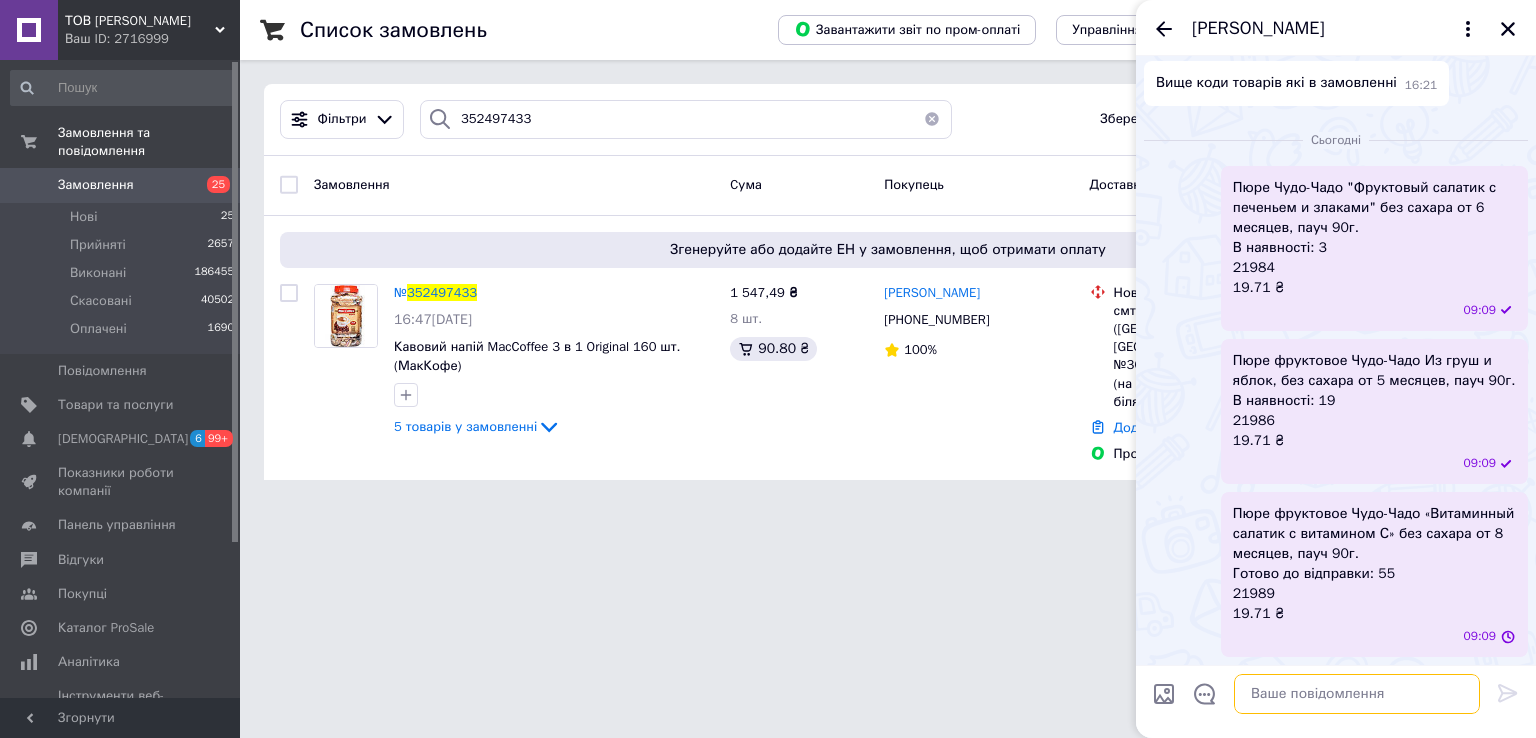 scroll, scrollTop: 0, scrollLeft: 0, axis: both 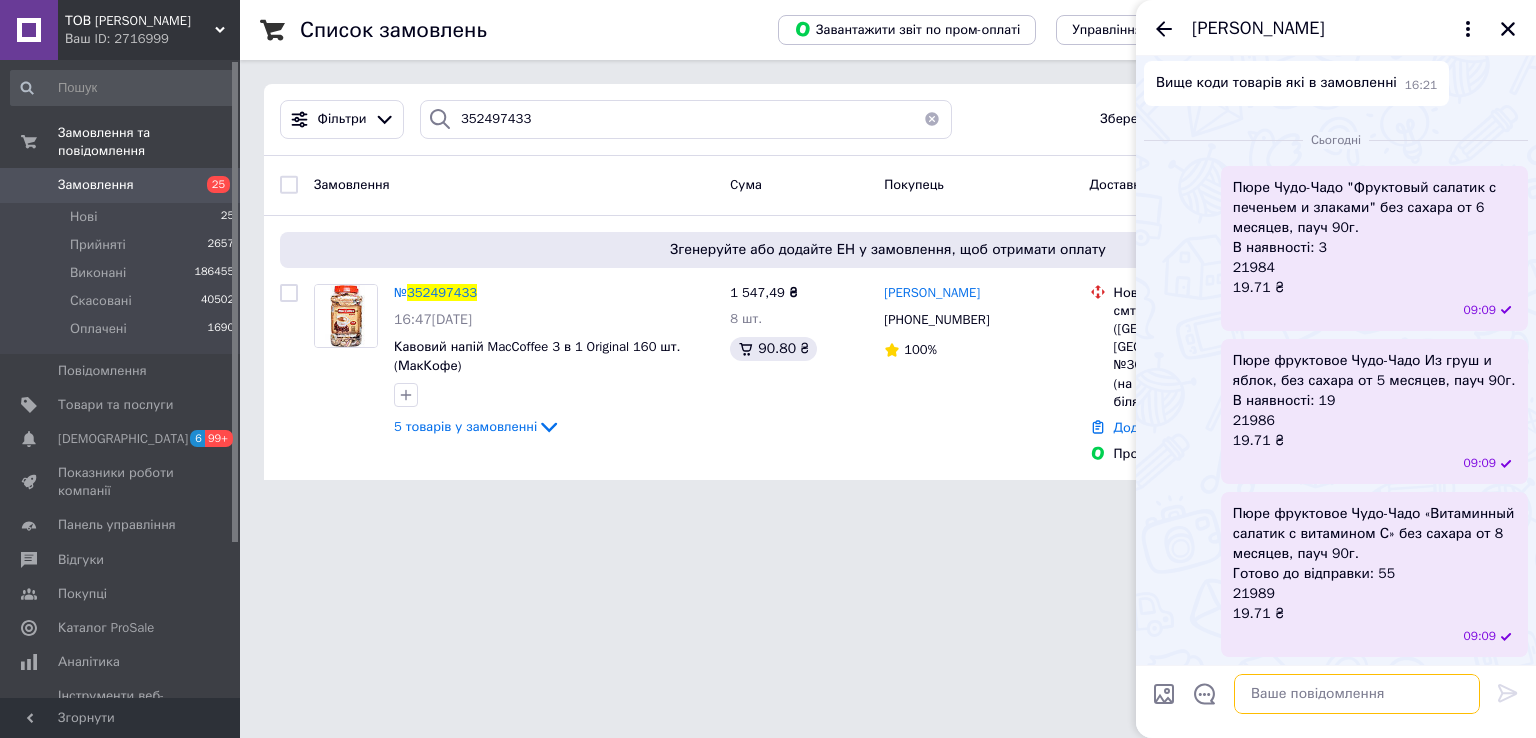 paste on "Пюре фруктовое Чудо-Чадо Яблоко-персик, без сахара от 5 месяцев, пауч 90г.
Готово до відправки: 40
21988
19.71 ₴" 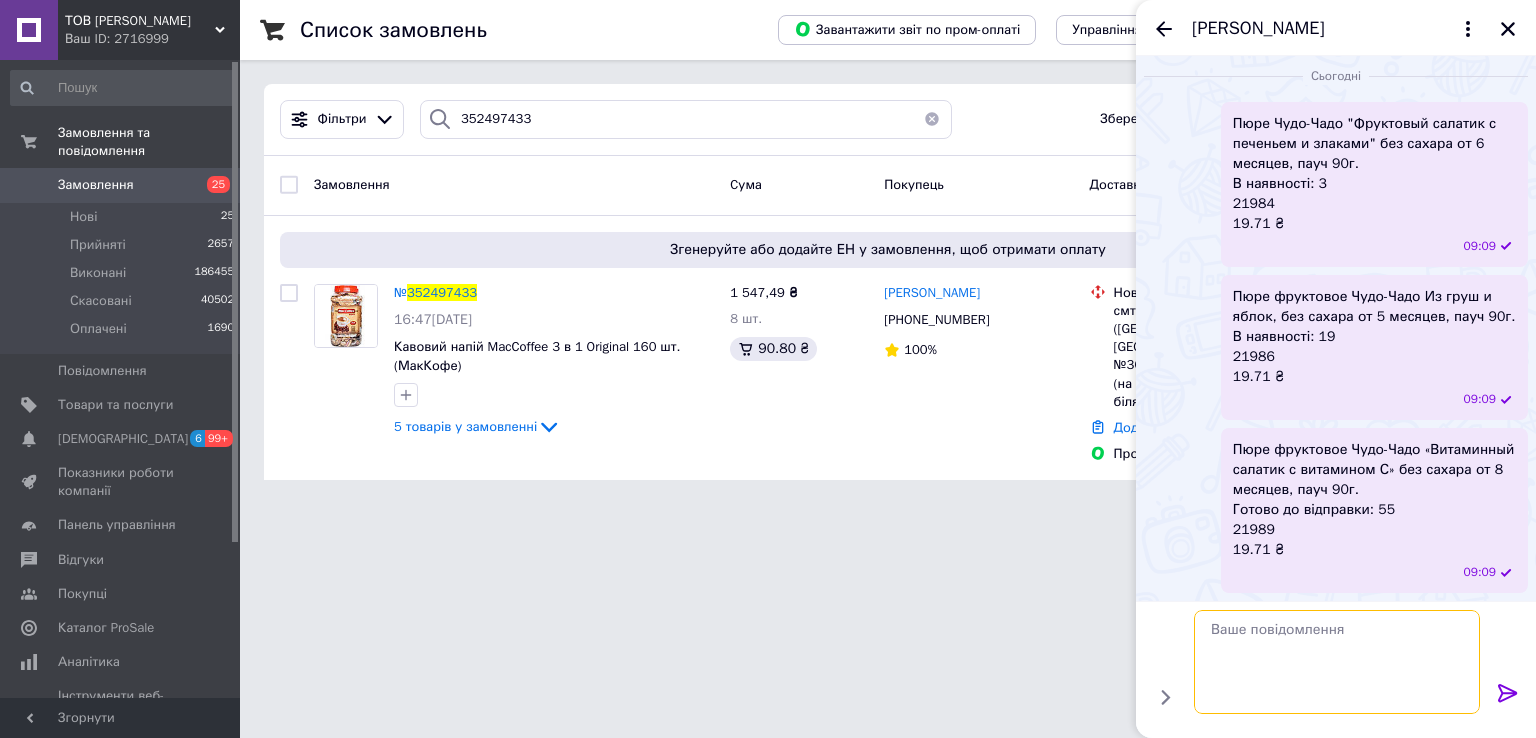 scroll, scrollTop: 0, scrollLeft: 0, axis: both 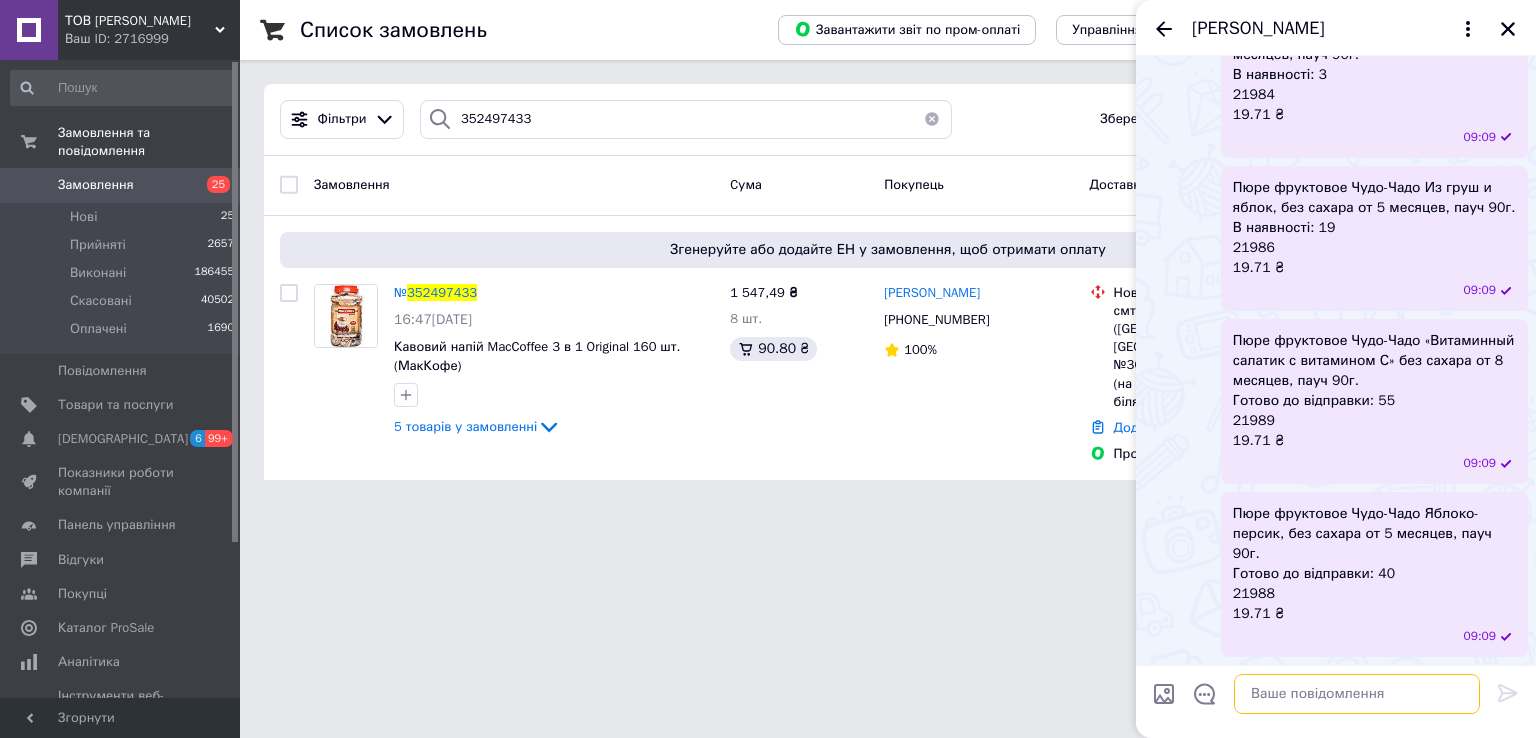 paste on "Безмолочная каша Milupa Мультизлаковая с яблоком,черникой и ежевикой с 7 месяцев, 170г.(Милупа)
Готово до відправки: 52
9166
93.94 ₴" 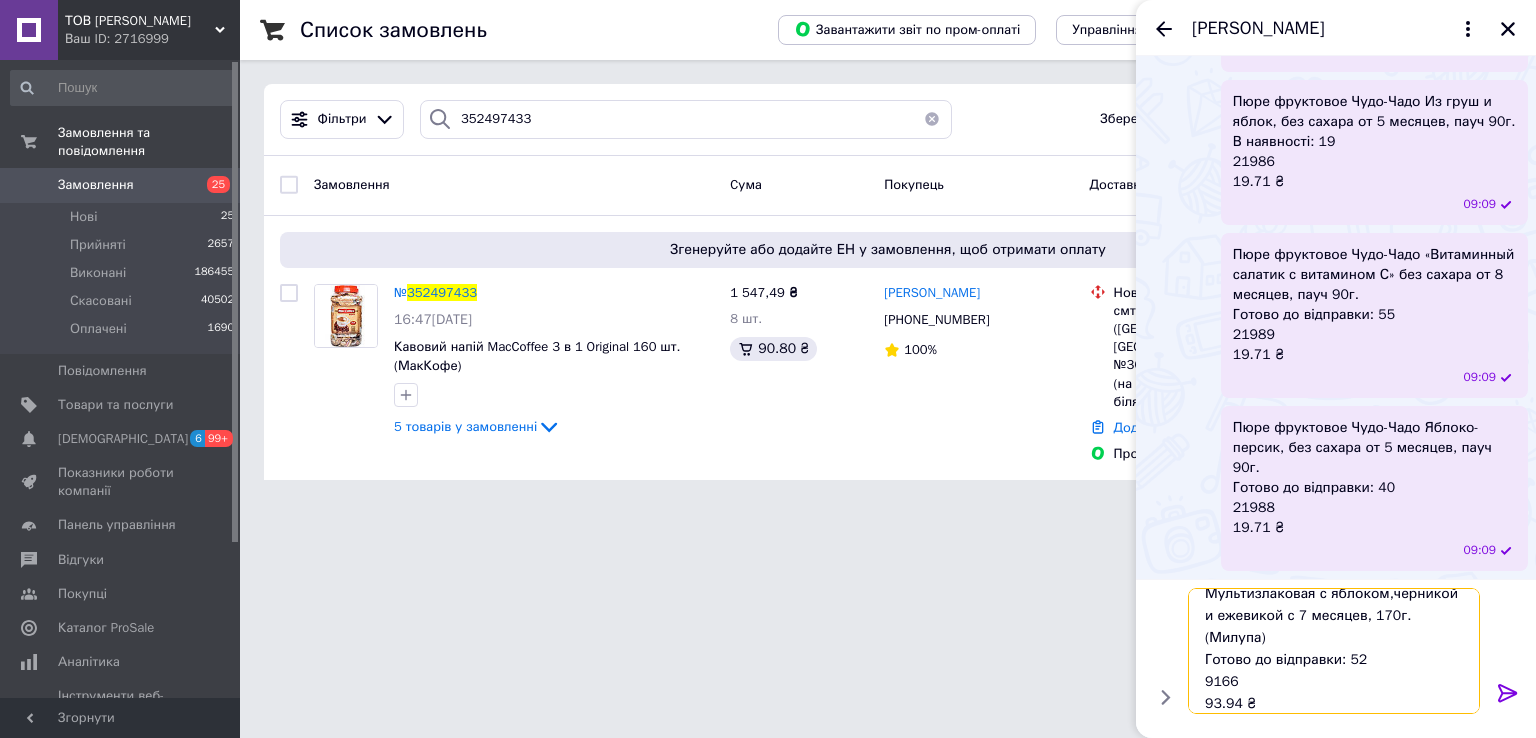 scroll, scrollTop: 36, scrollLeft: 0, axis: vertical 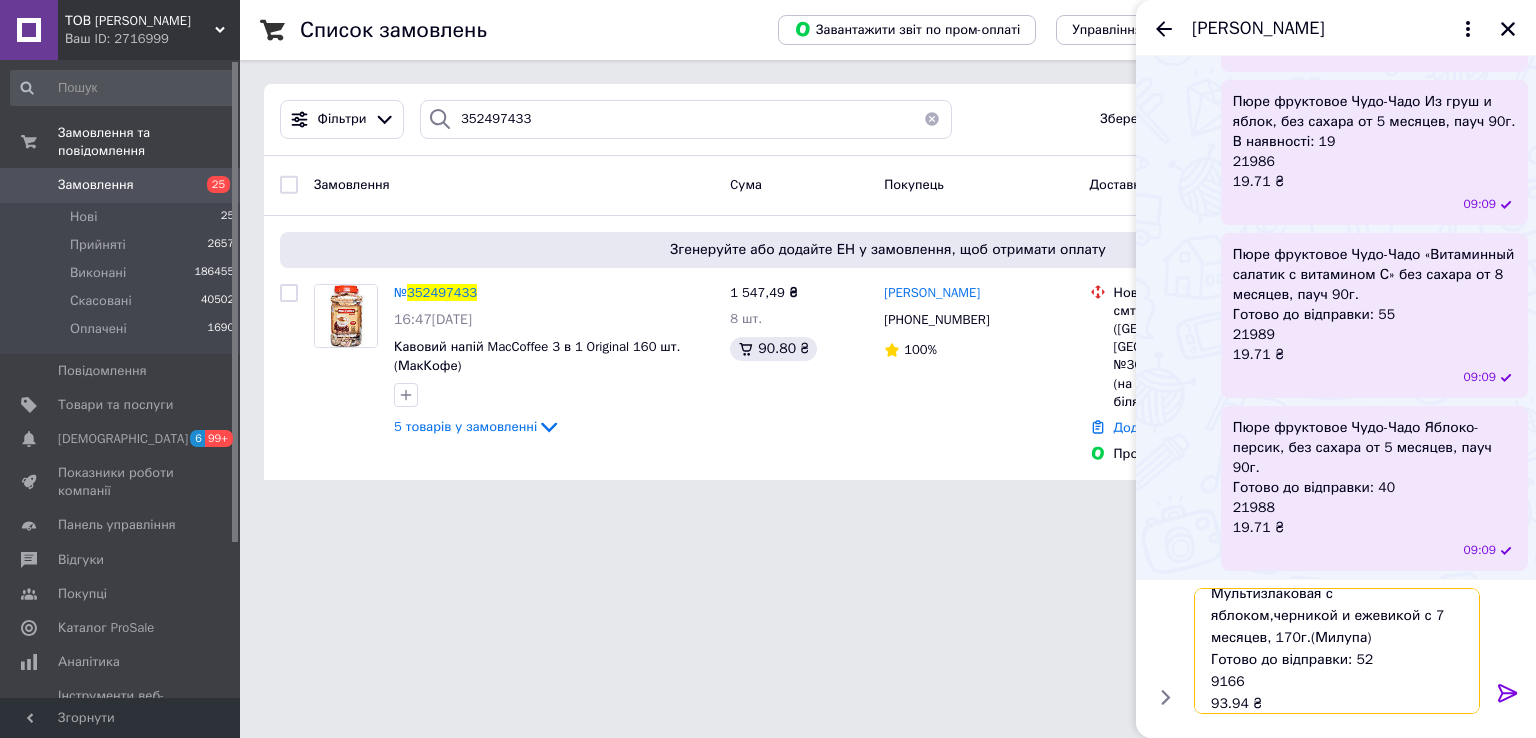 type 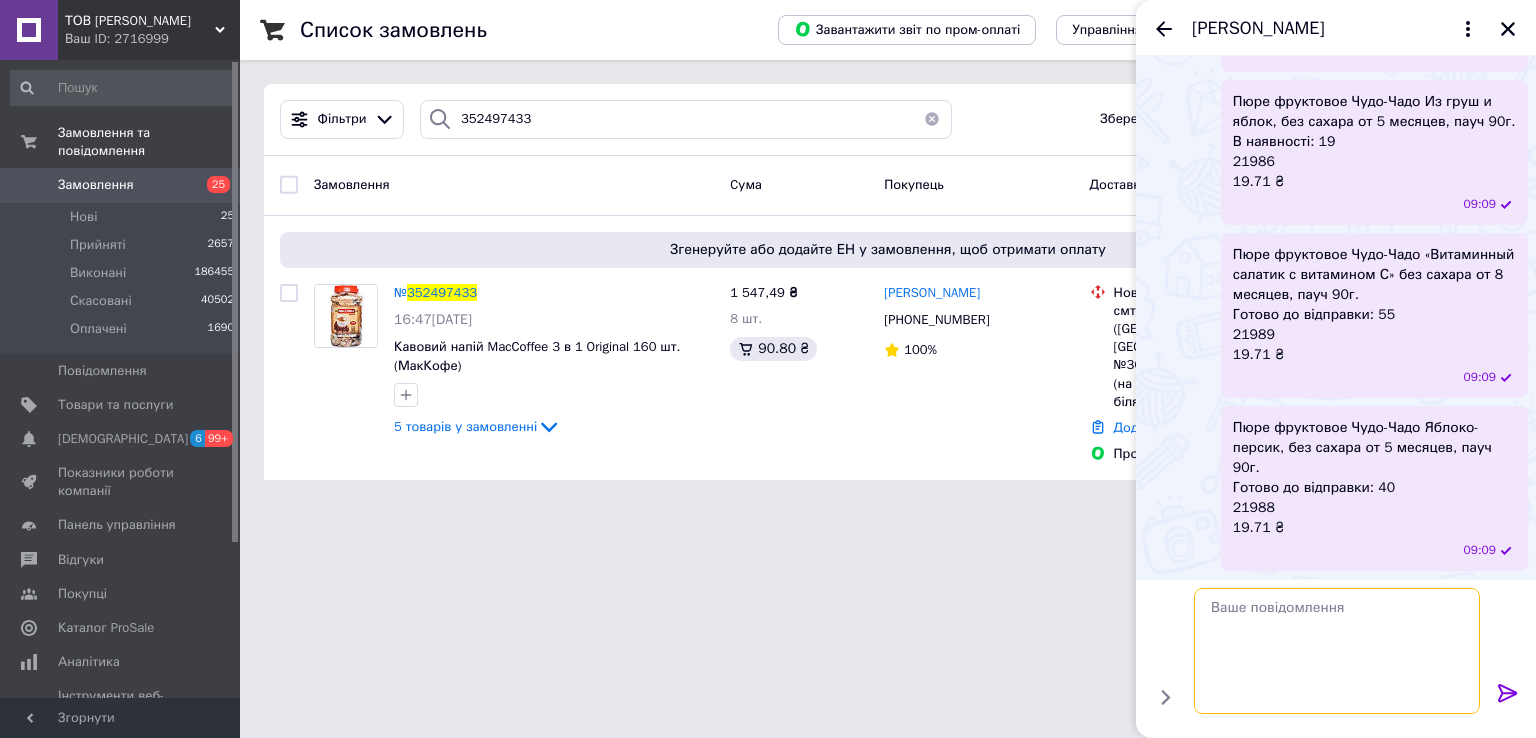 scroll, scrollTop: 0, scrollLeft: 0, axis: both 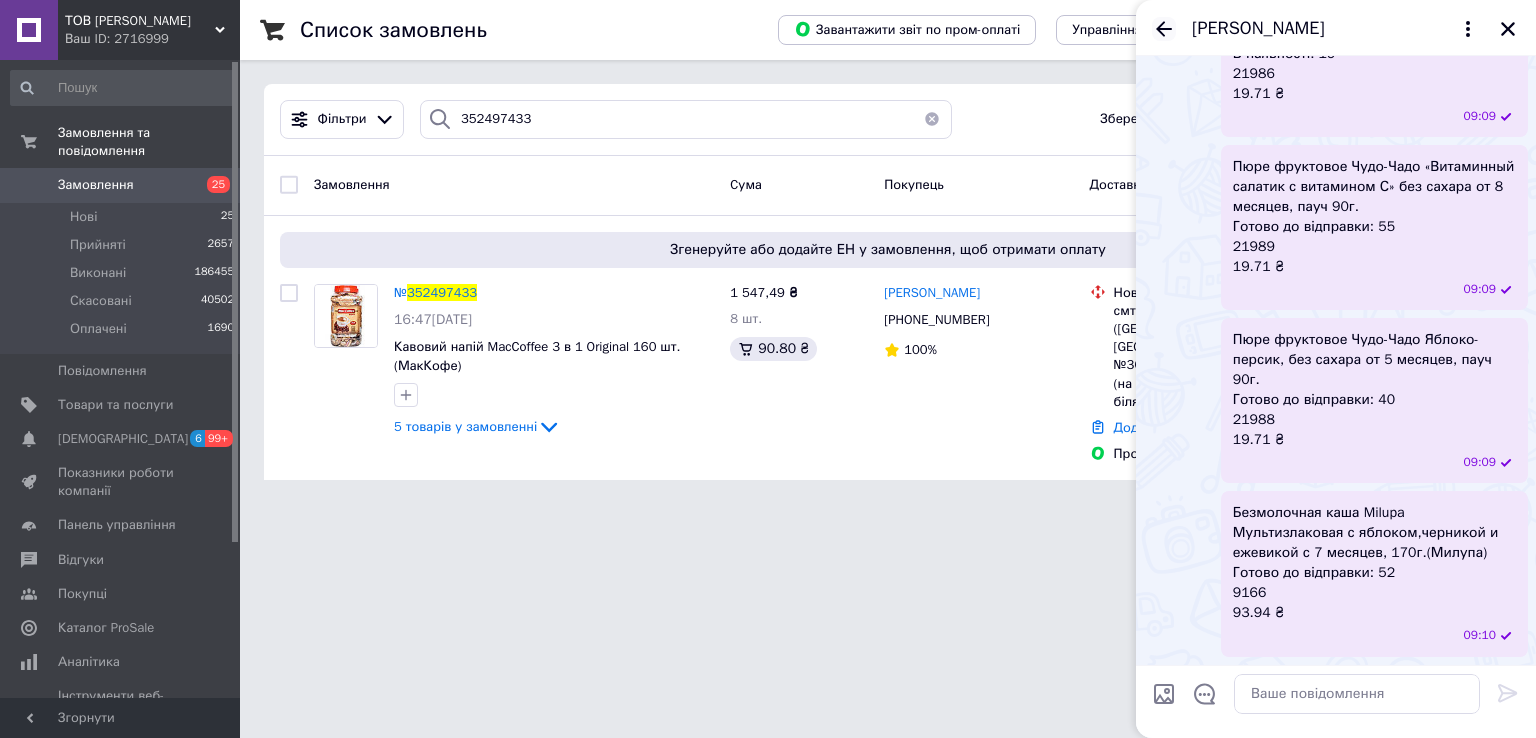click 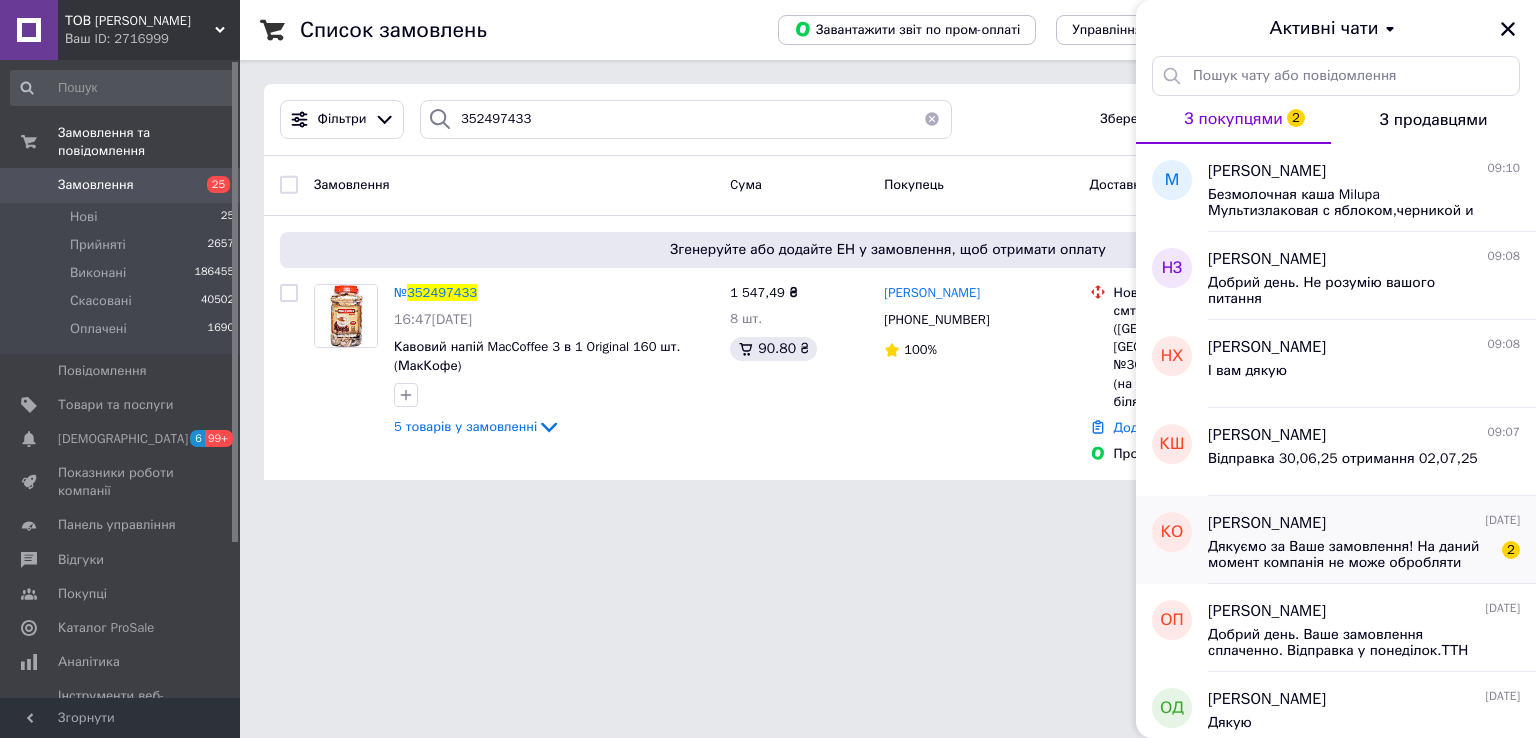 click on "Дякуємо за Ваше замовлення!
На даний момент компанія не може обробляти замовлення та повідомлення, оскільки по робочому графіку зараз не робочий час.
Ваше замовлення буде оброблене в найближчий робочий час. Оплачене або узгоджене до 14-00 години замовлення  буде відправлене наступного дня, якщо узгоджено після  14-00 години, буде відправлено через день. В суботу та неділю відправки не здійснюються.
Дякуєм за розуміння!" at bounding box center [1350, 555] 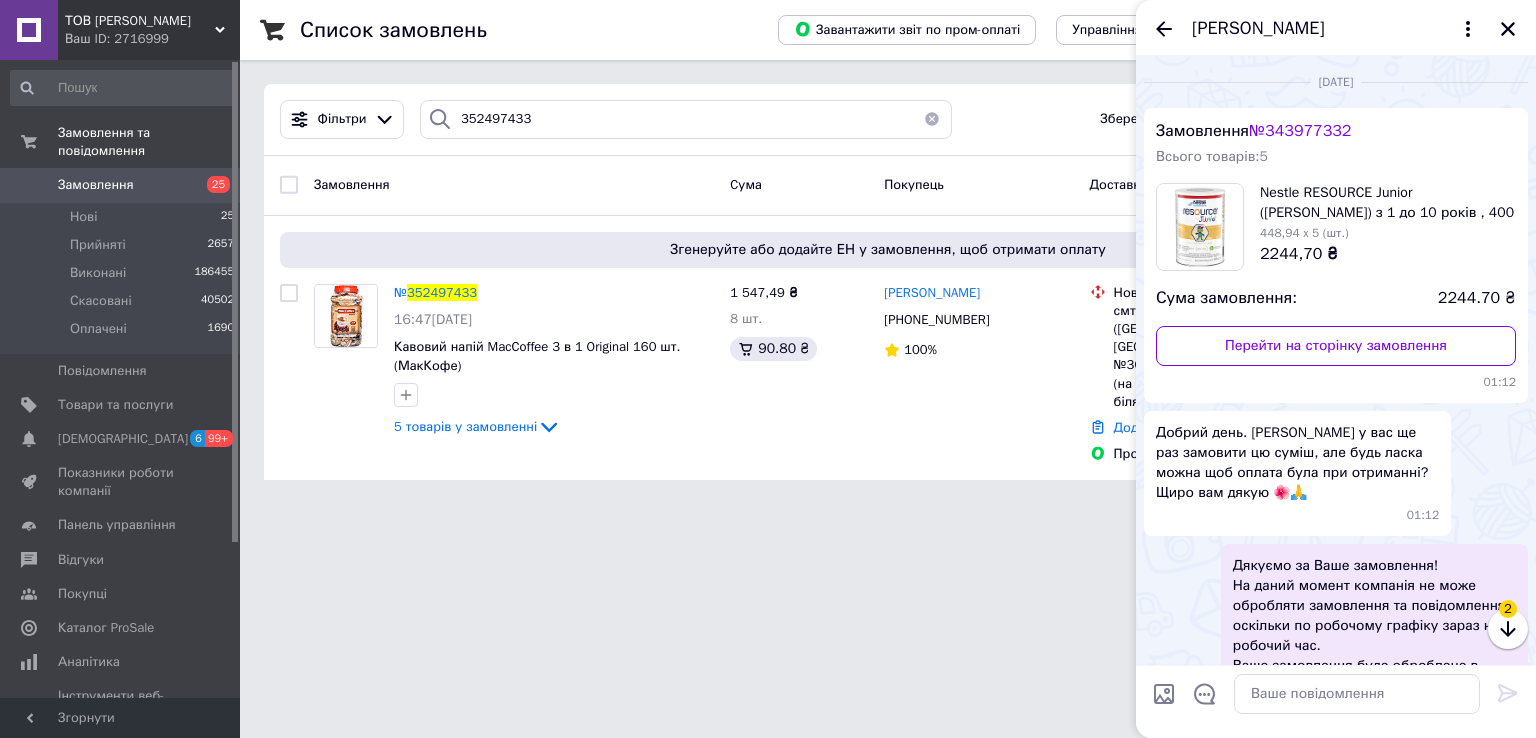 scroll, scrollTop: 3246, scrollLeft: 0, axis: vertical 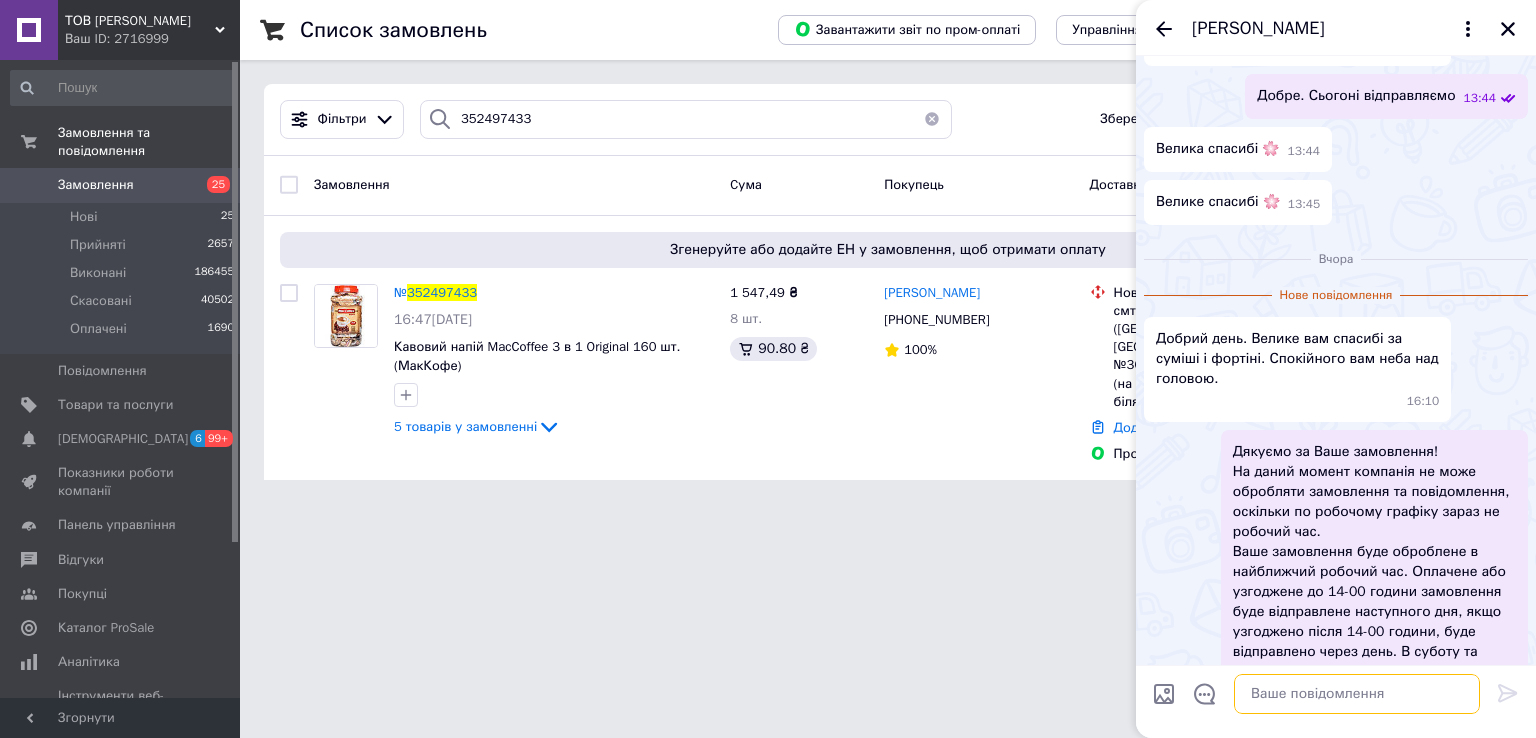 click at bounding box center [1357, 694] 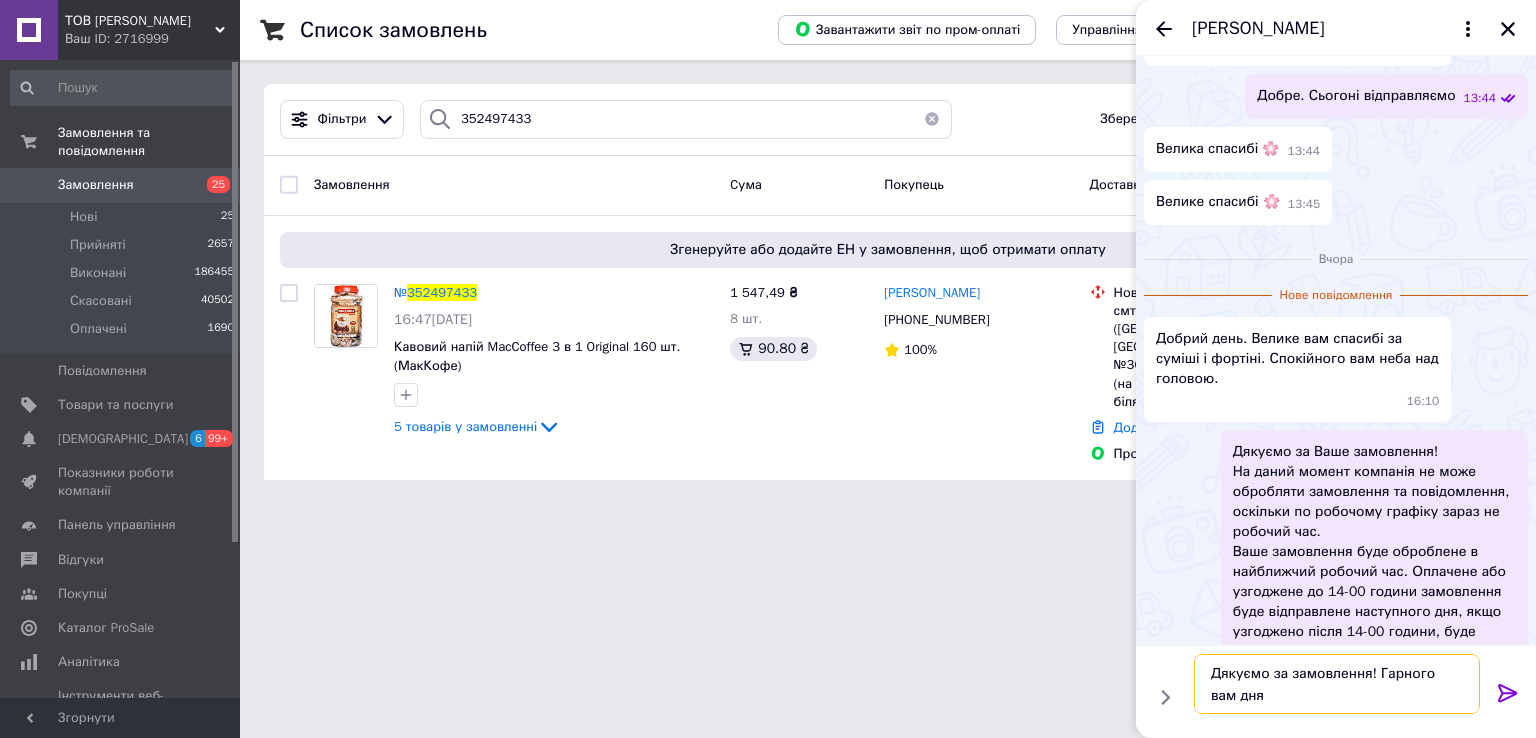 type on "Дякуємо за замовлення! Гарного вам дня!" 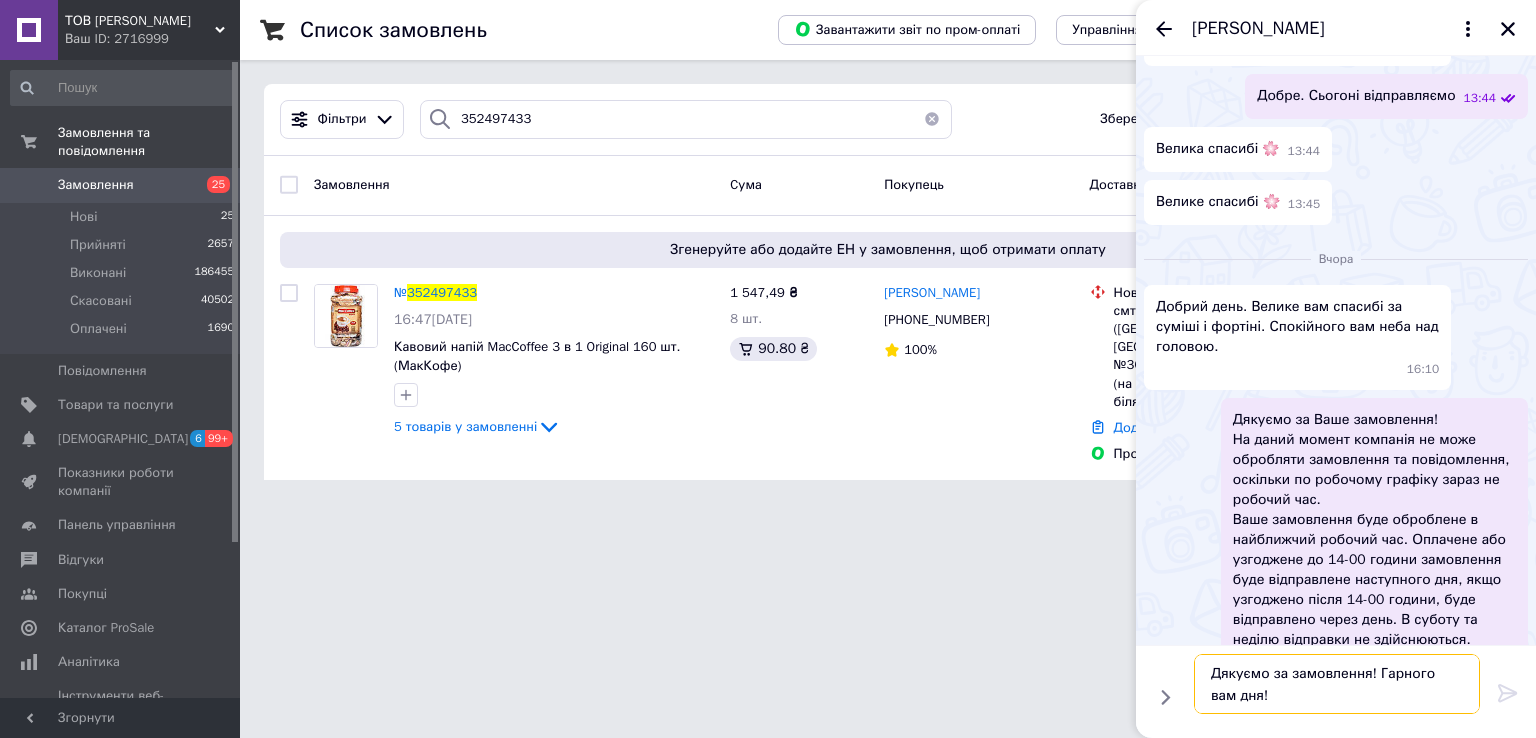 type 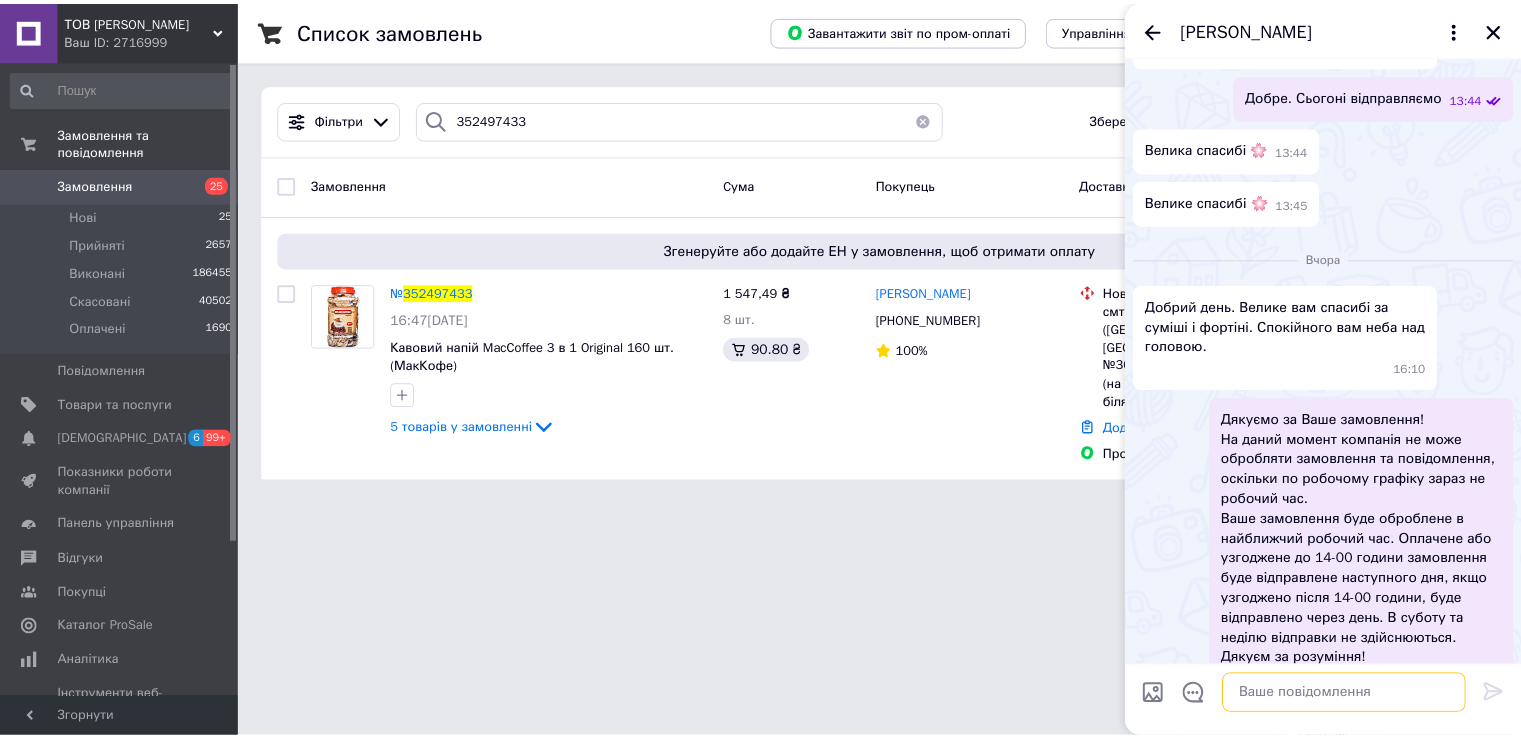 scroll, scrollTop: 3339, scrollLeft: 0, axis: vertical 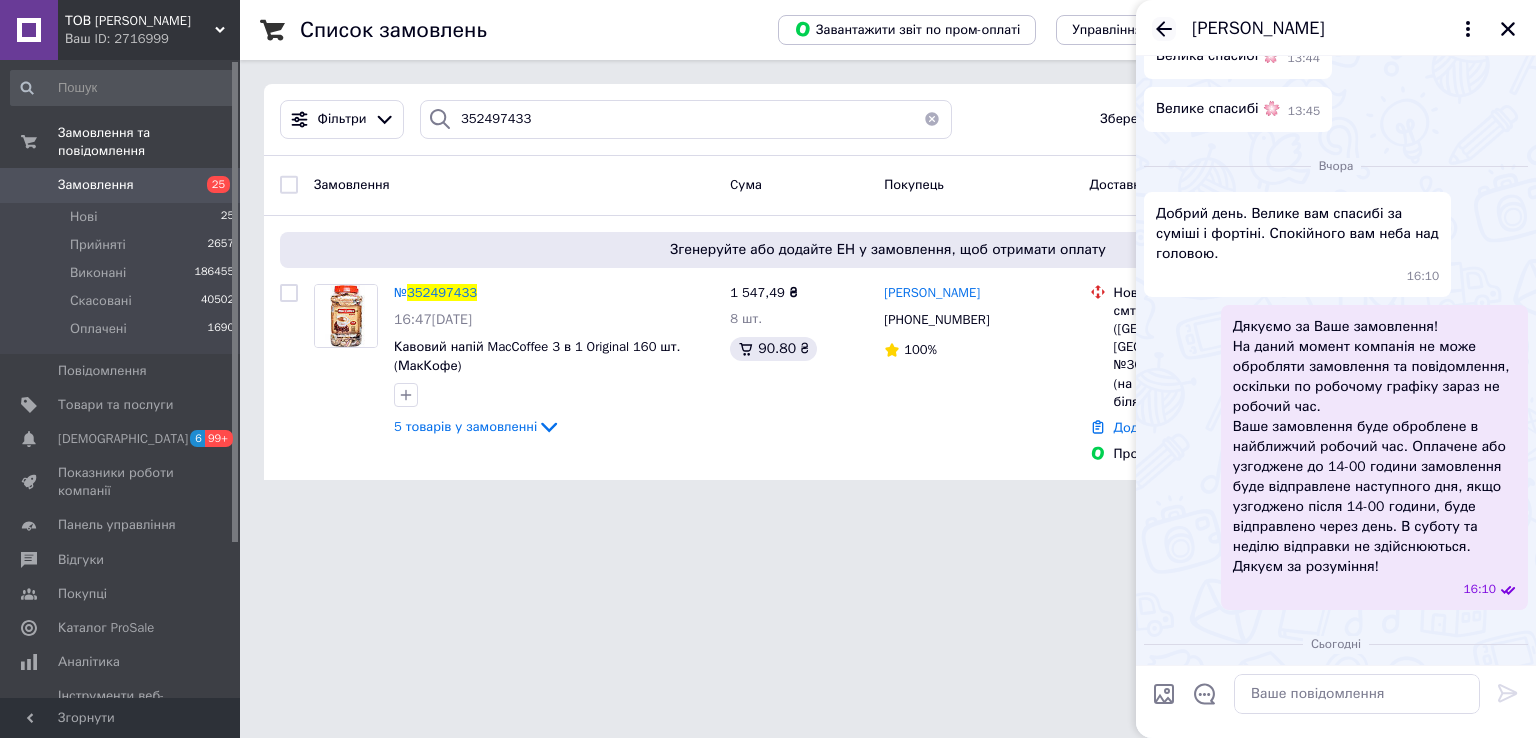 click 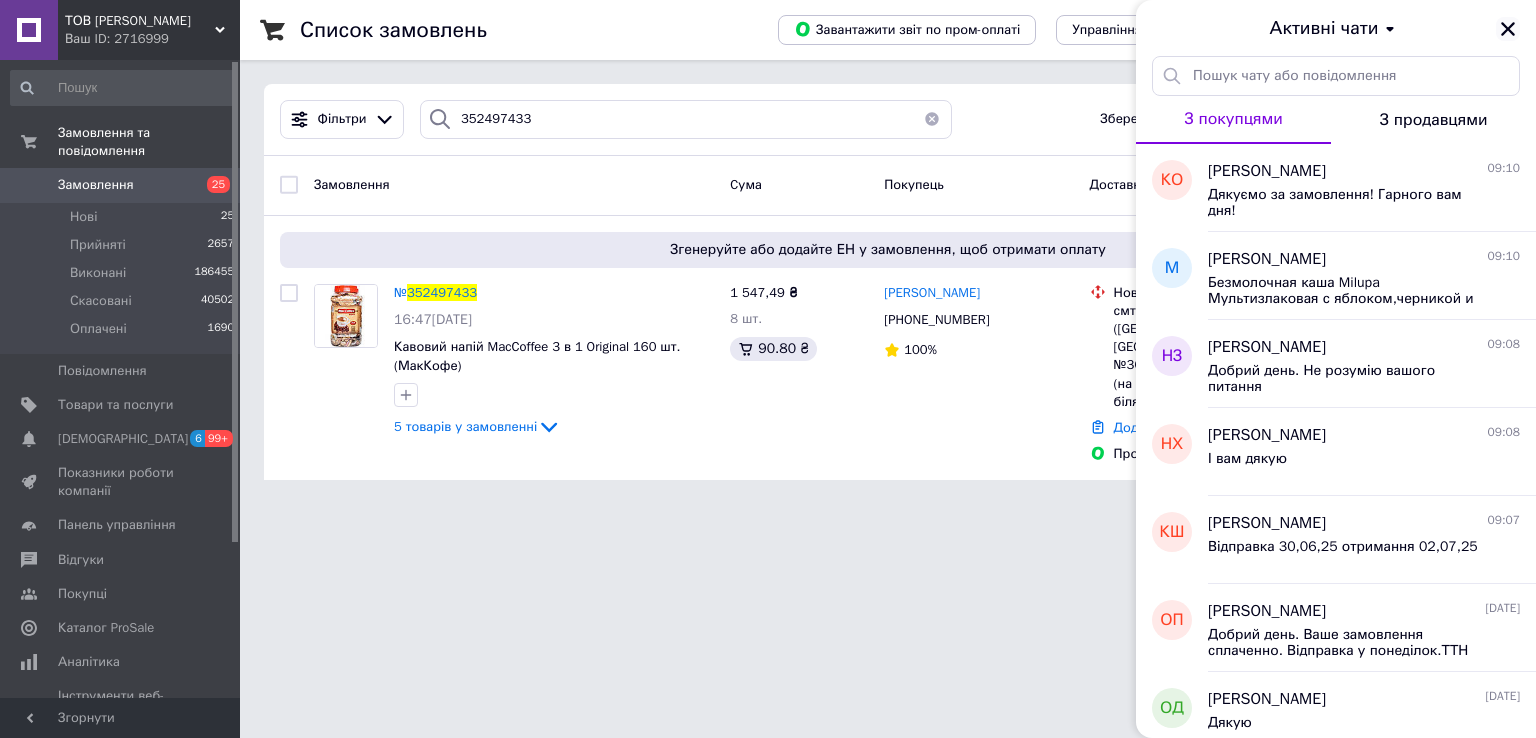 click 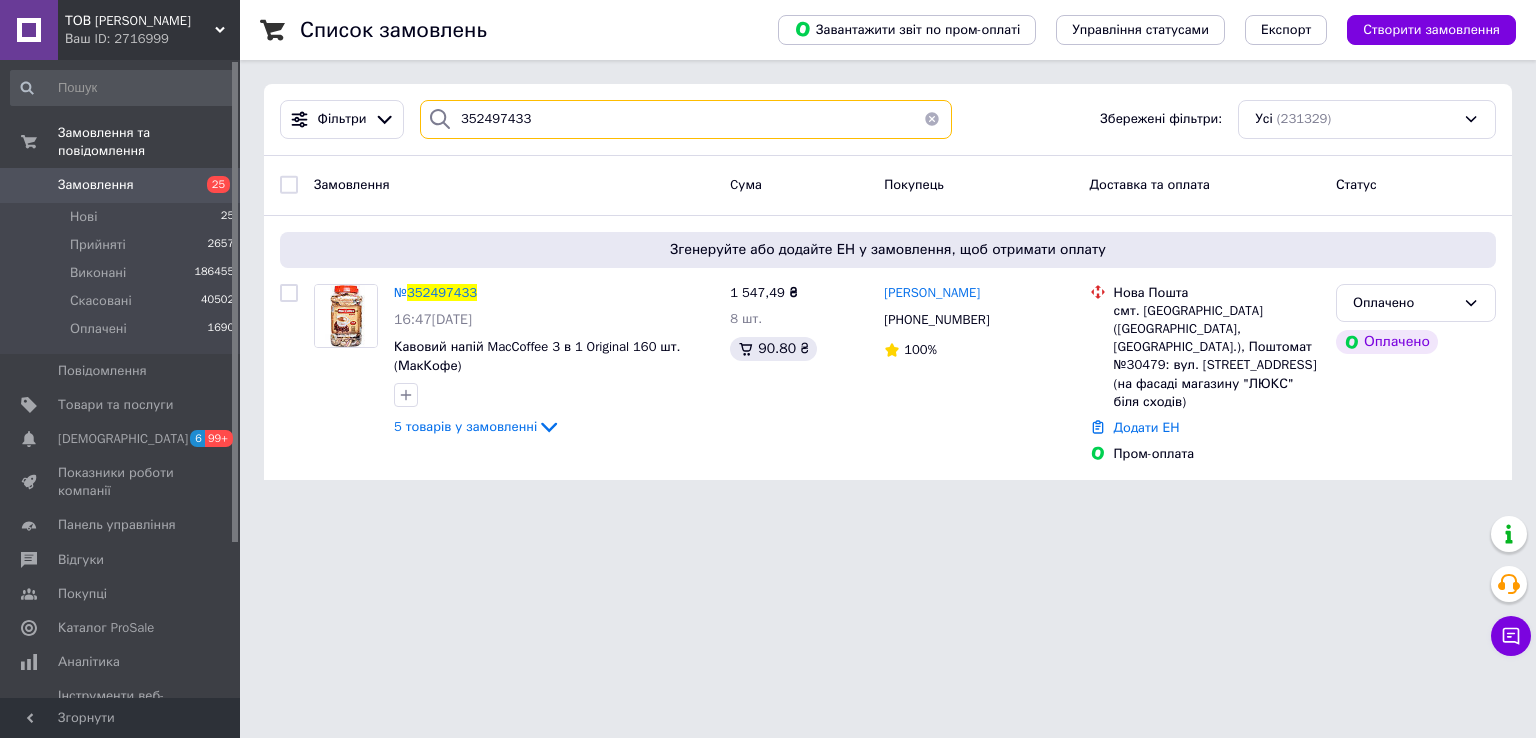 drag, startPoint x: 390, startPoint y: 89, endPoint x: 313, endPoint y: 75, distance: 78.26238 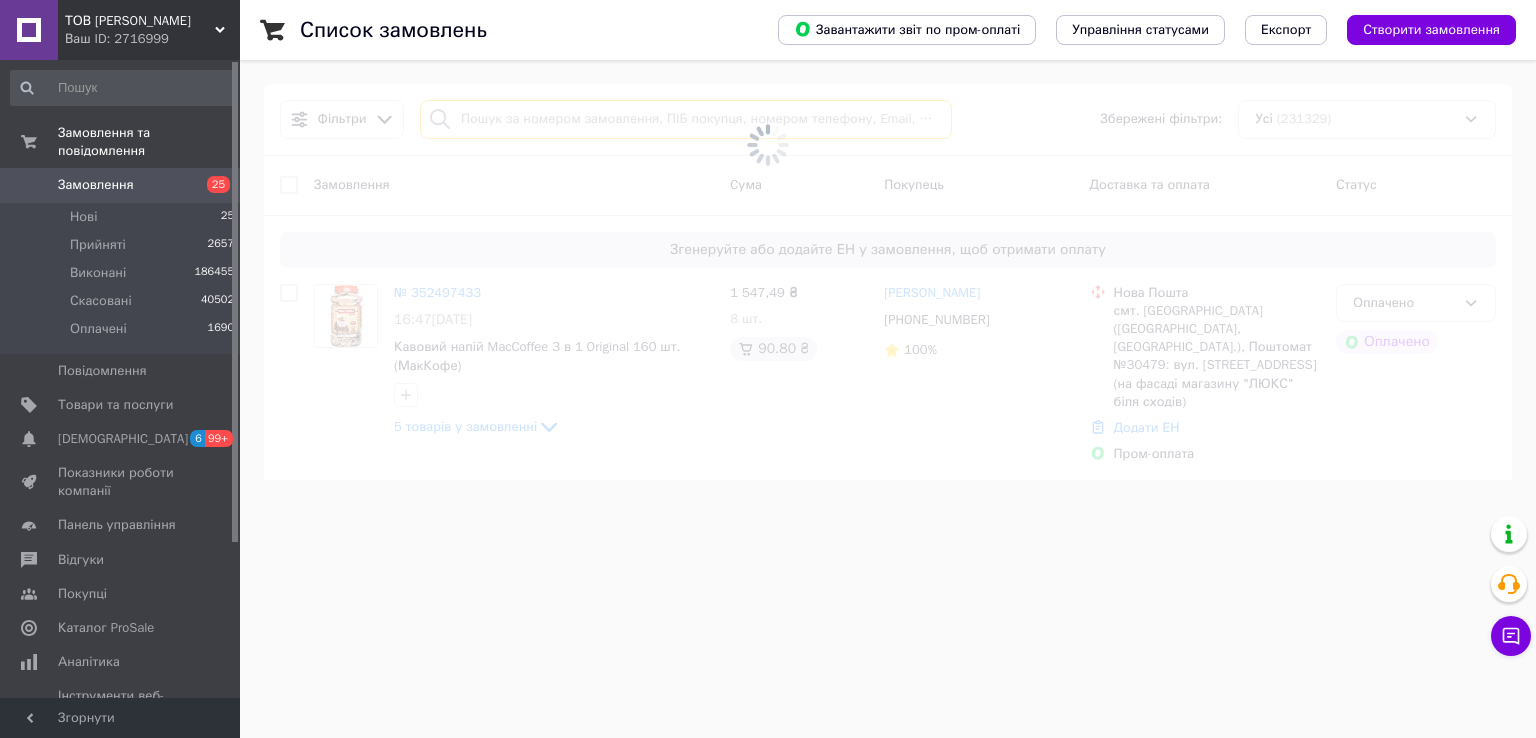 type 